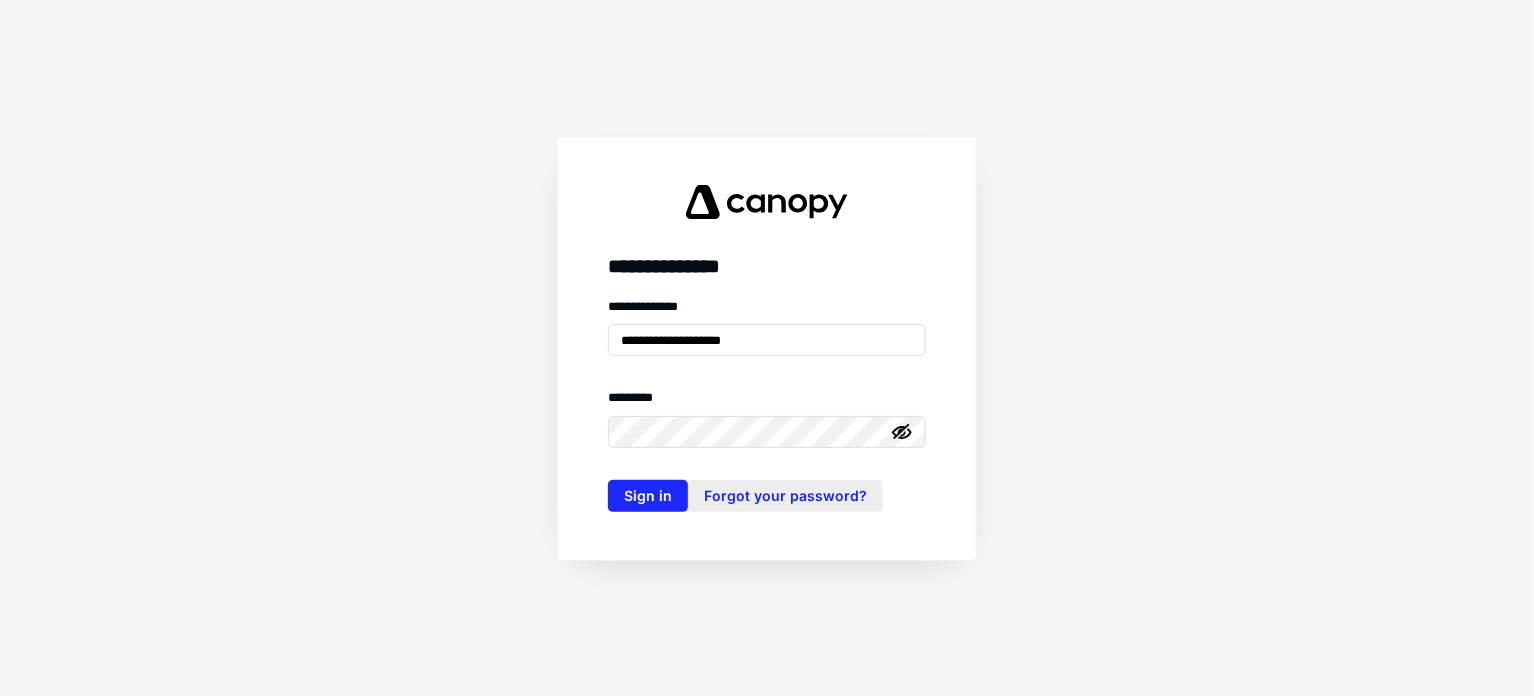 scroll, scrollTop: 0, scrollLeft: 0, axis: both 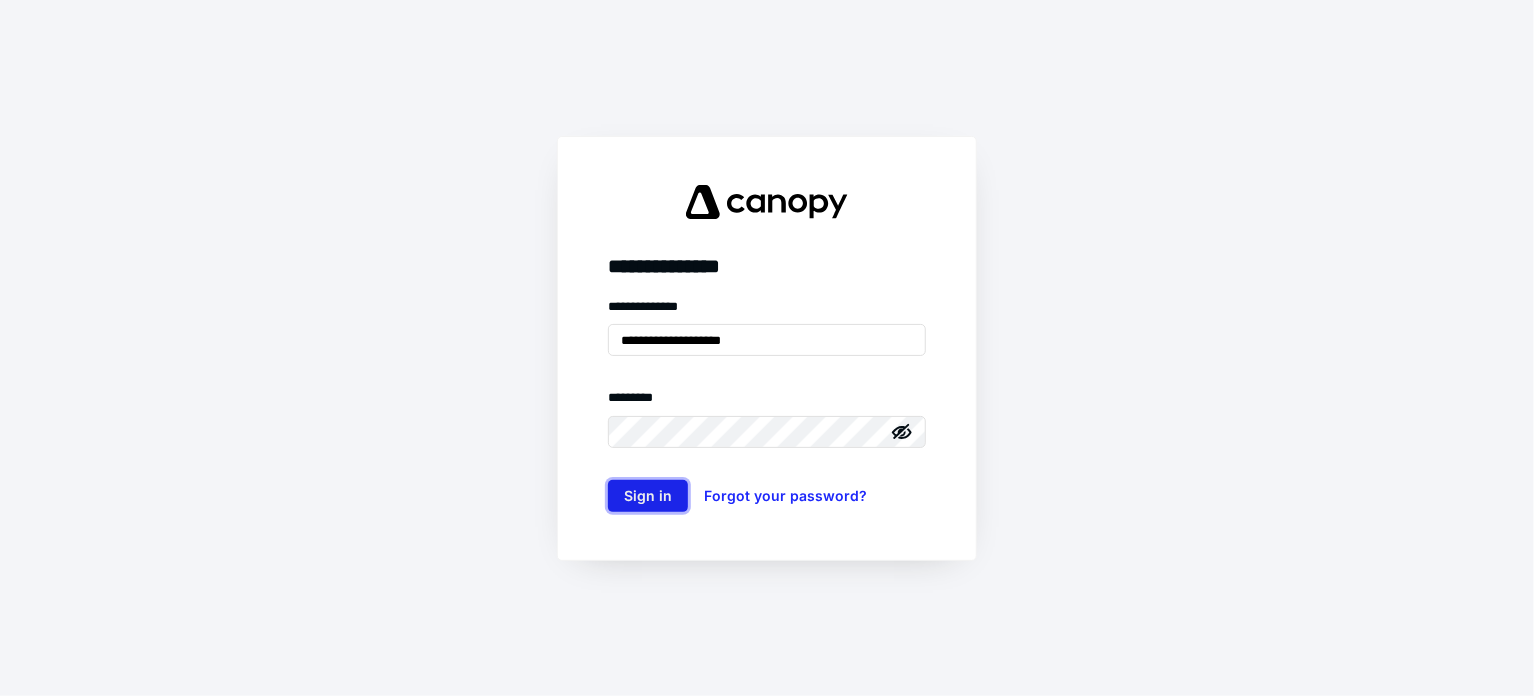 click on "Sign in" at bounding box center (648, 496) 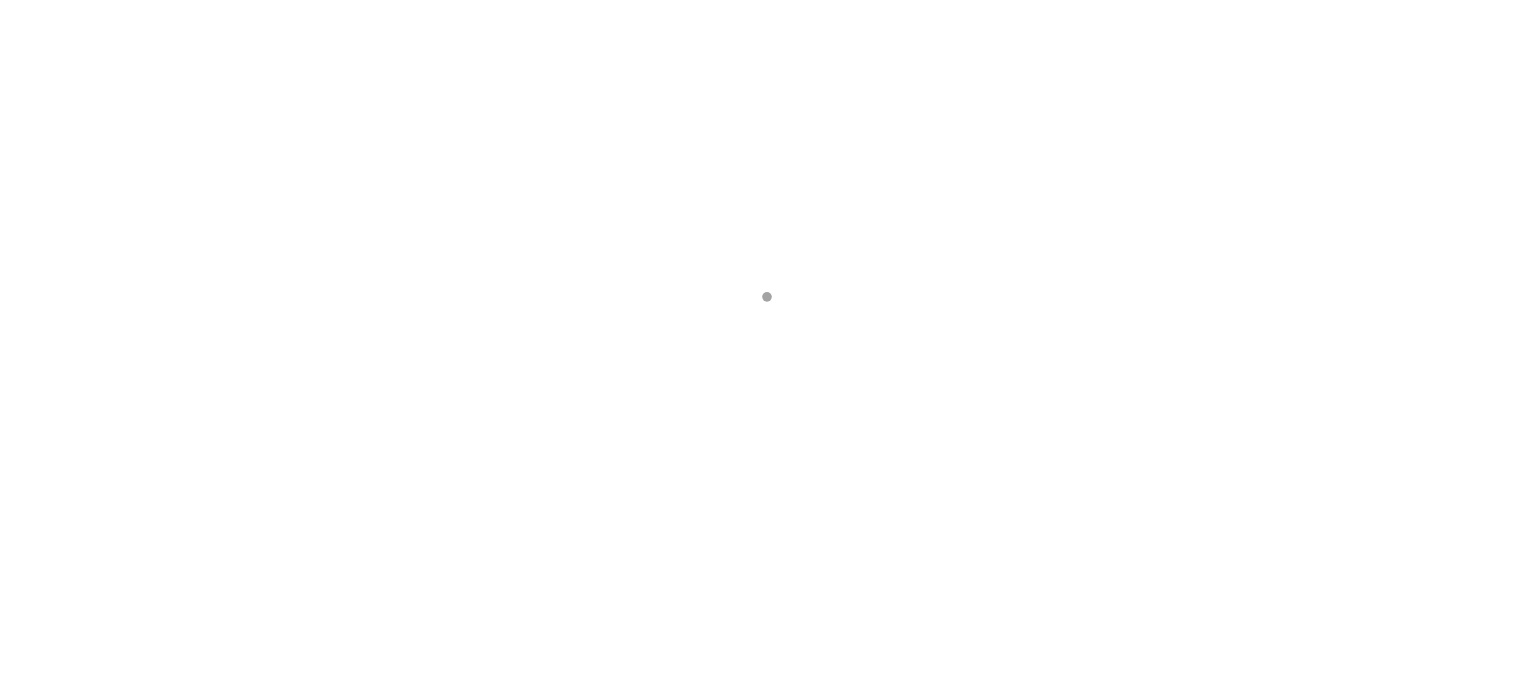 scroll, scrollTop: 0, scrollLeft: 0, axis: both 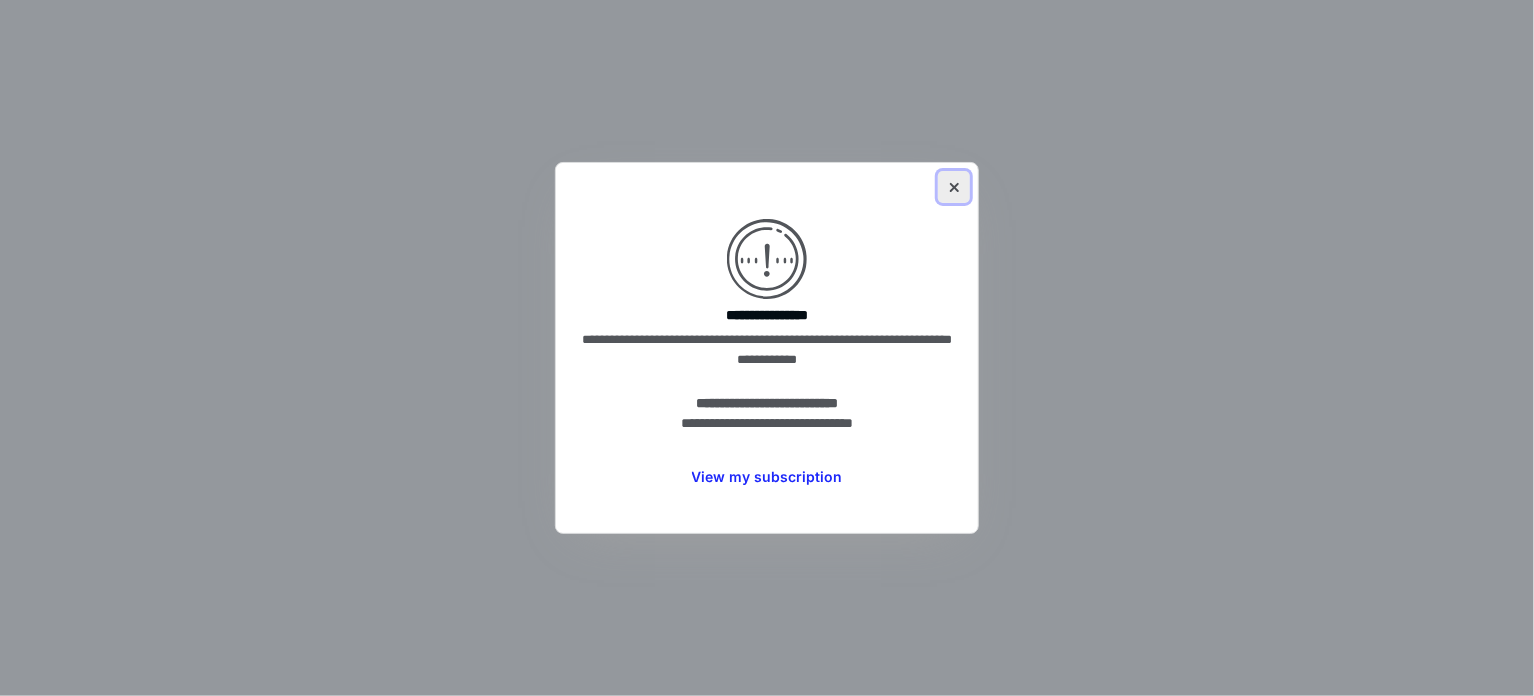 click at bounding box center (954, 187) 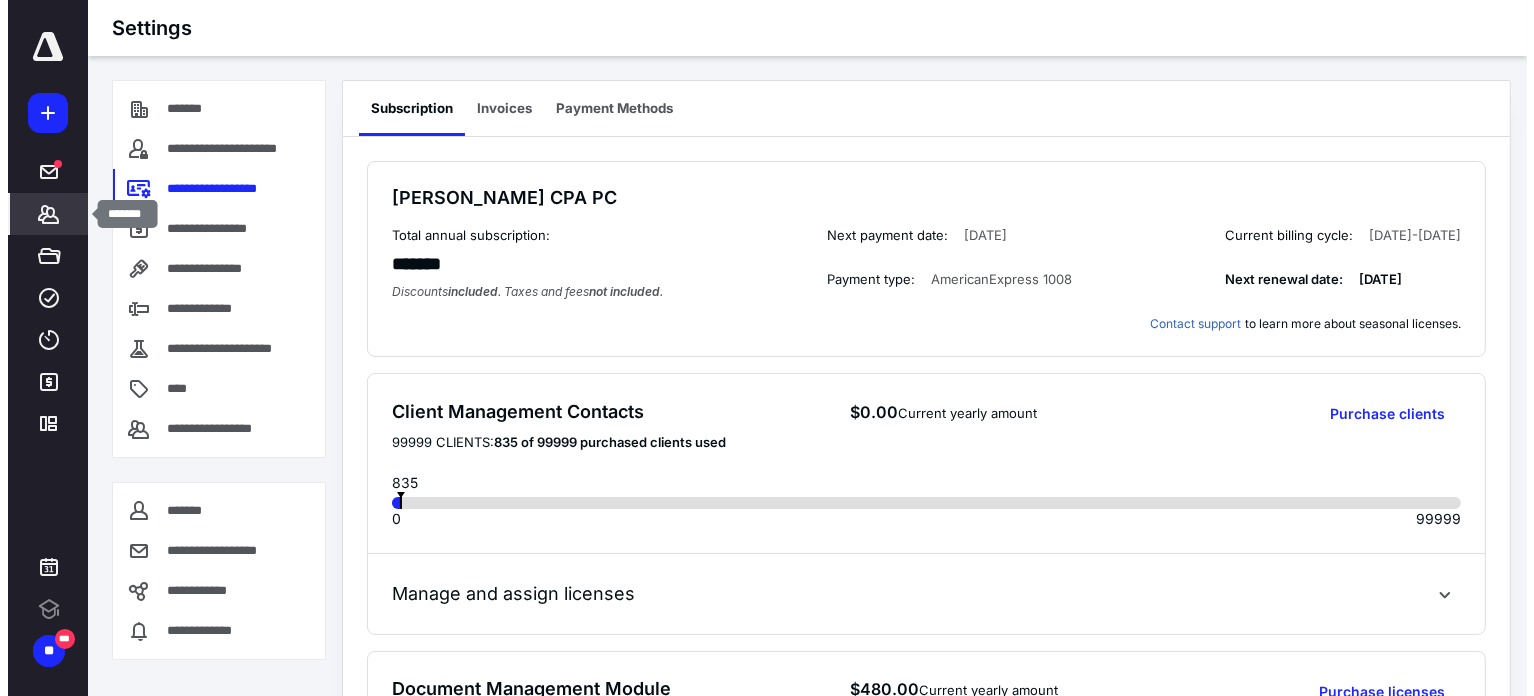 scroll, scrollTop: 0, scrollLeft: 0, axis: both 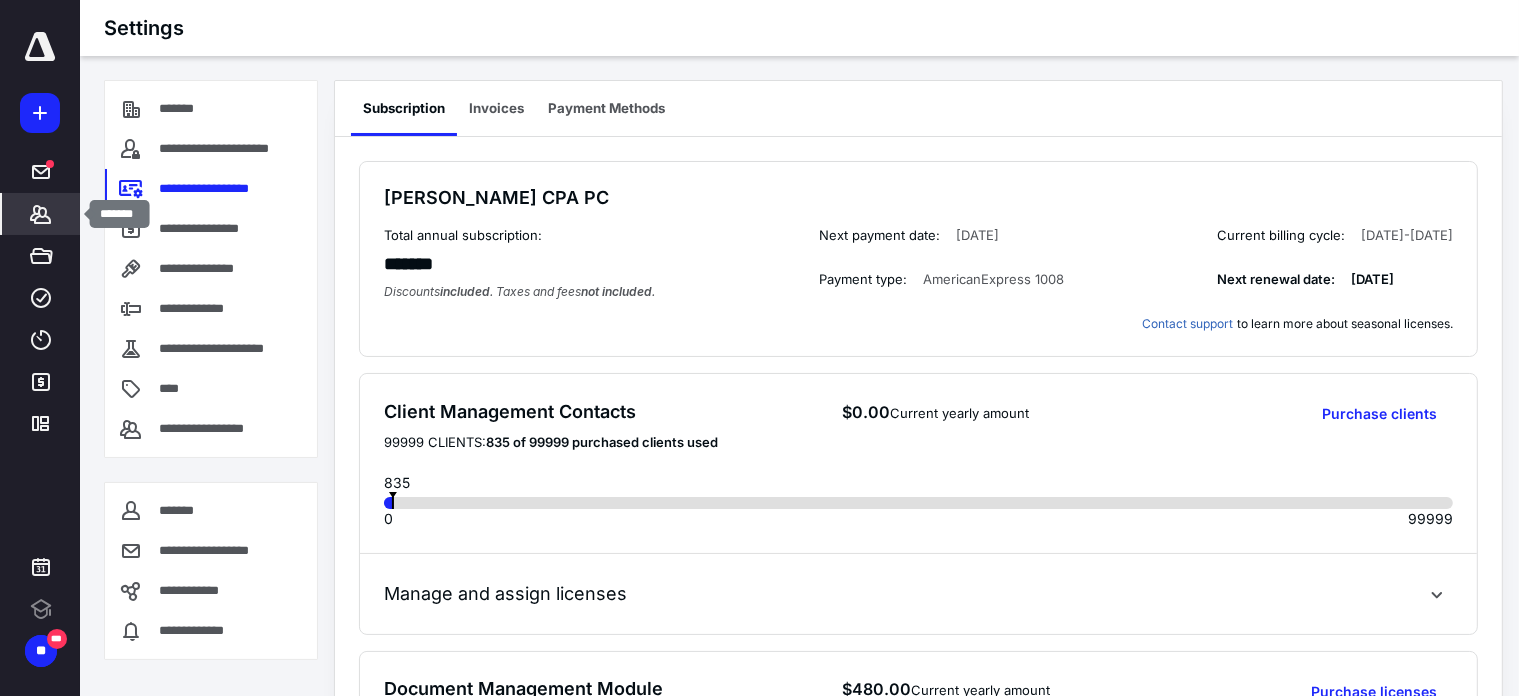 click 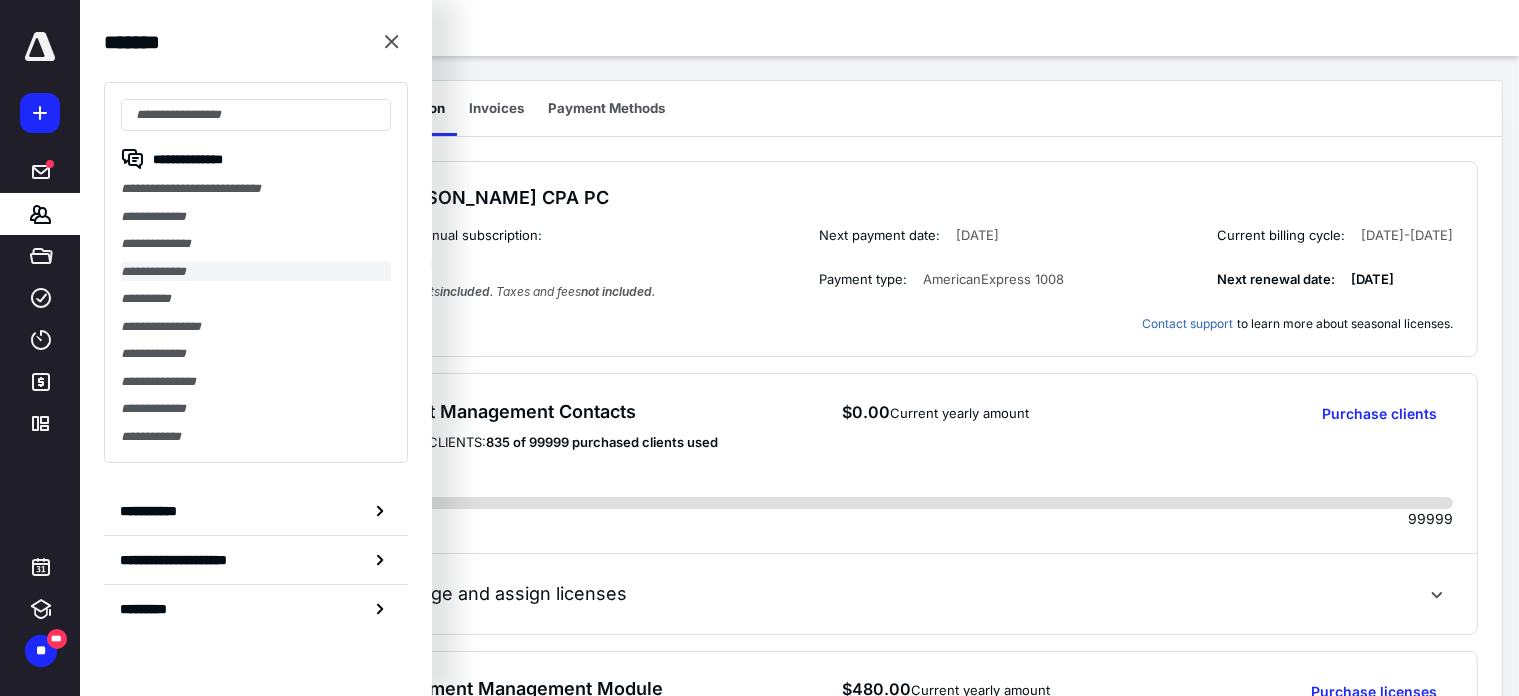 click on "**********" at bounding box center (256, 272) 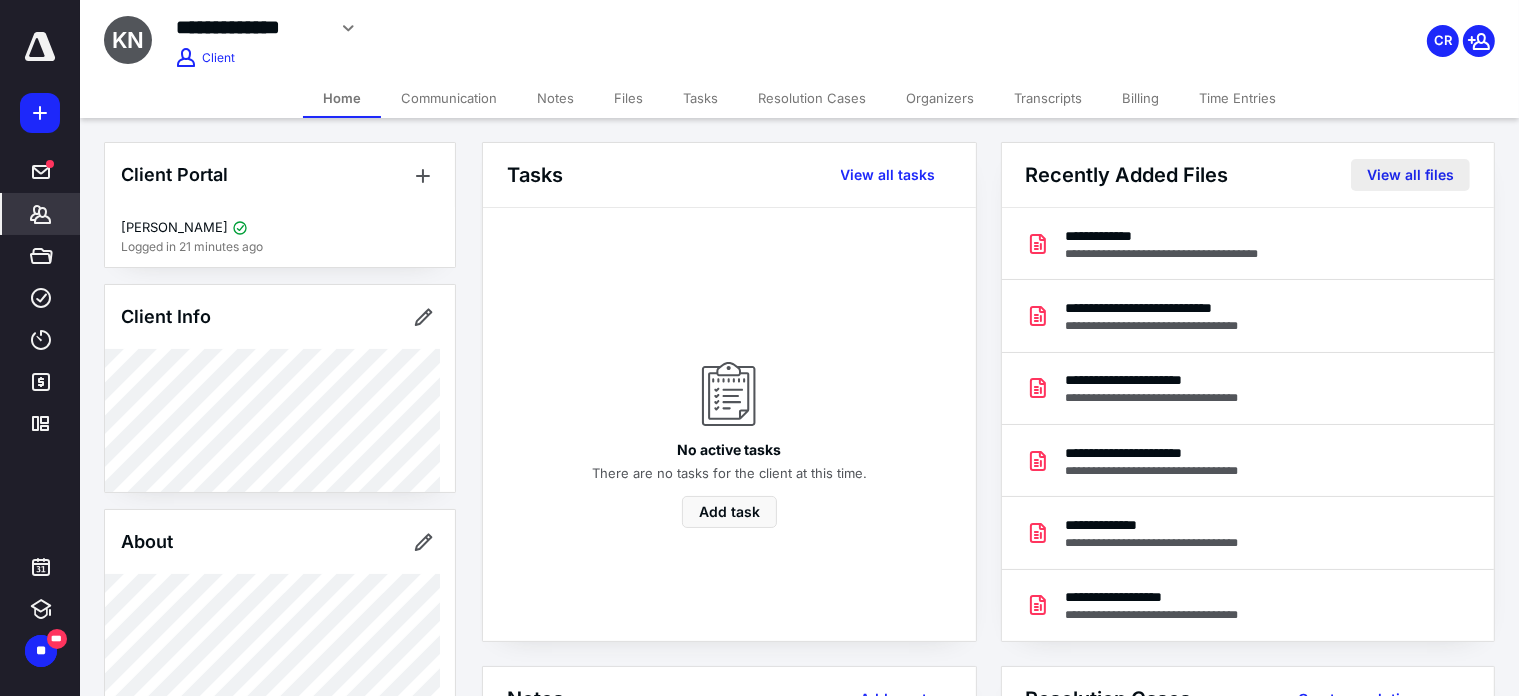 click on "View all files" at bounding box center (1410, 175) 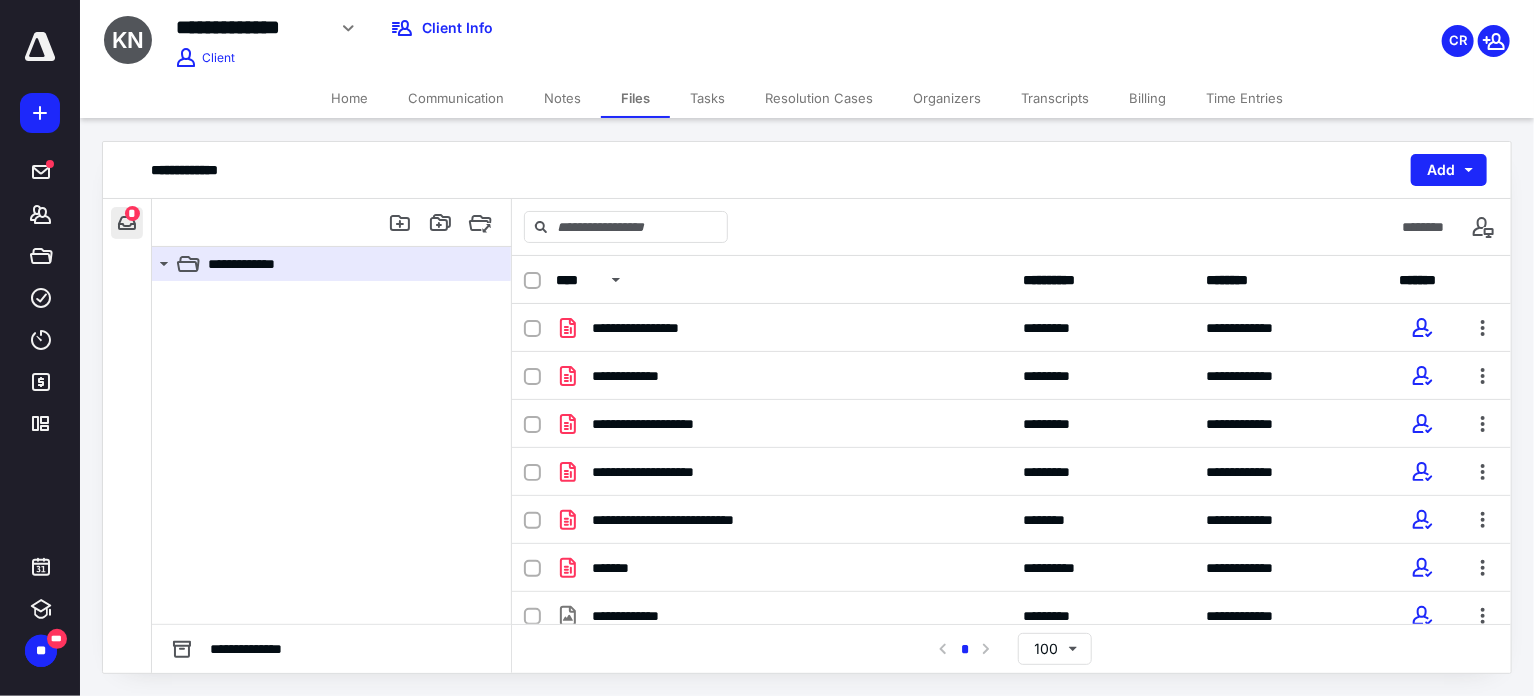 click at bounding box center [127, 223] 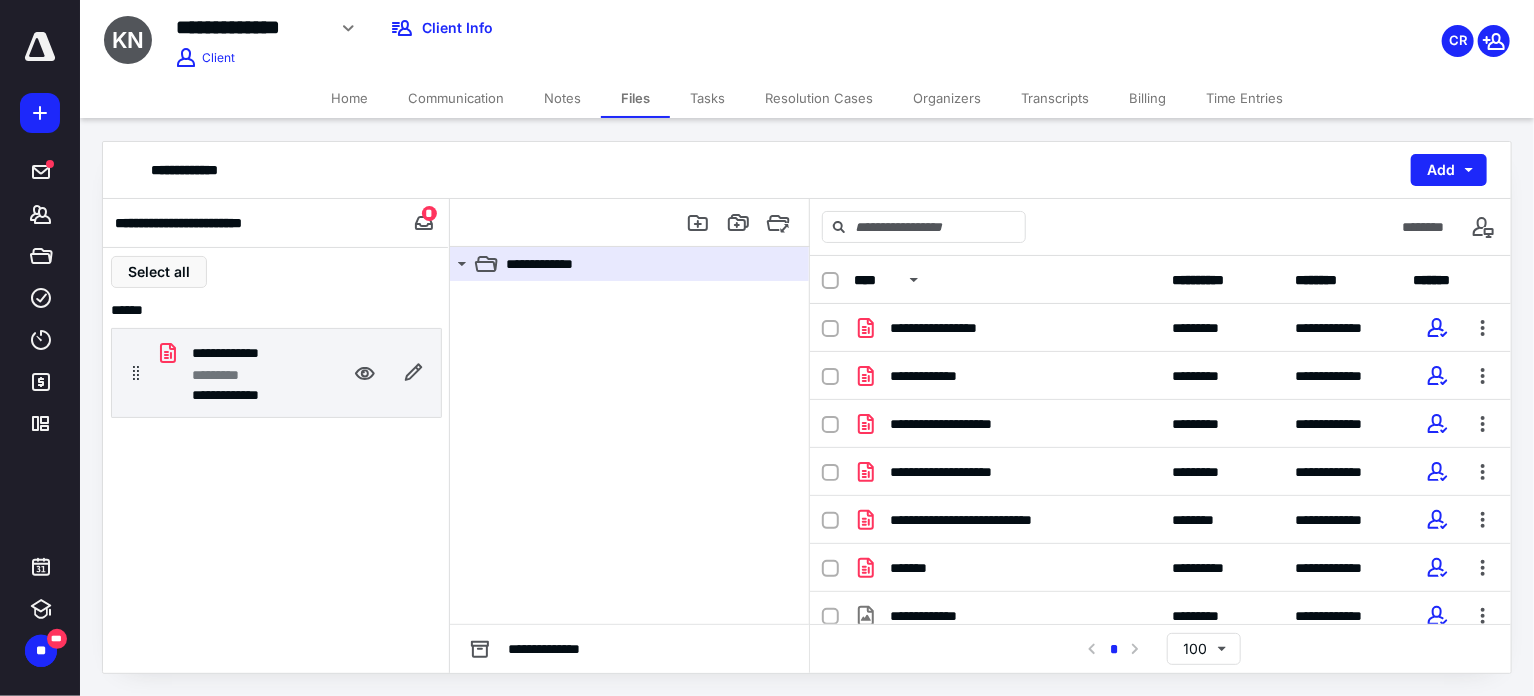 click on "*********" at bounding box center (225, 375) 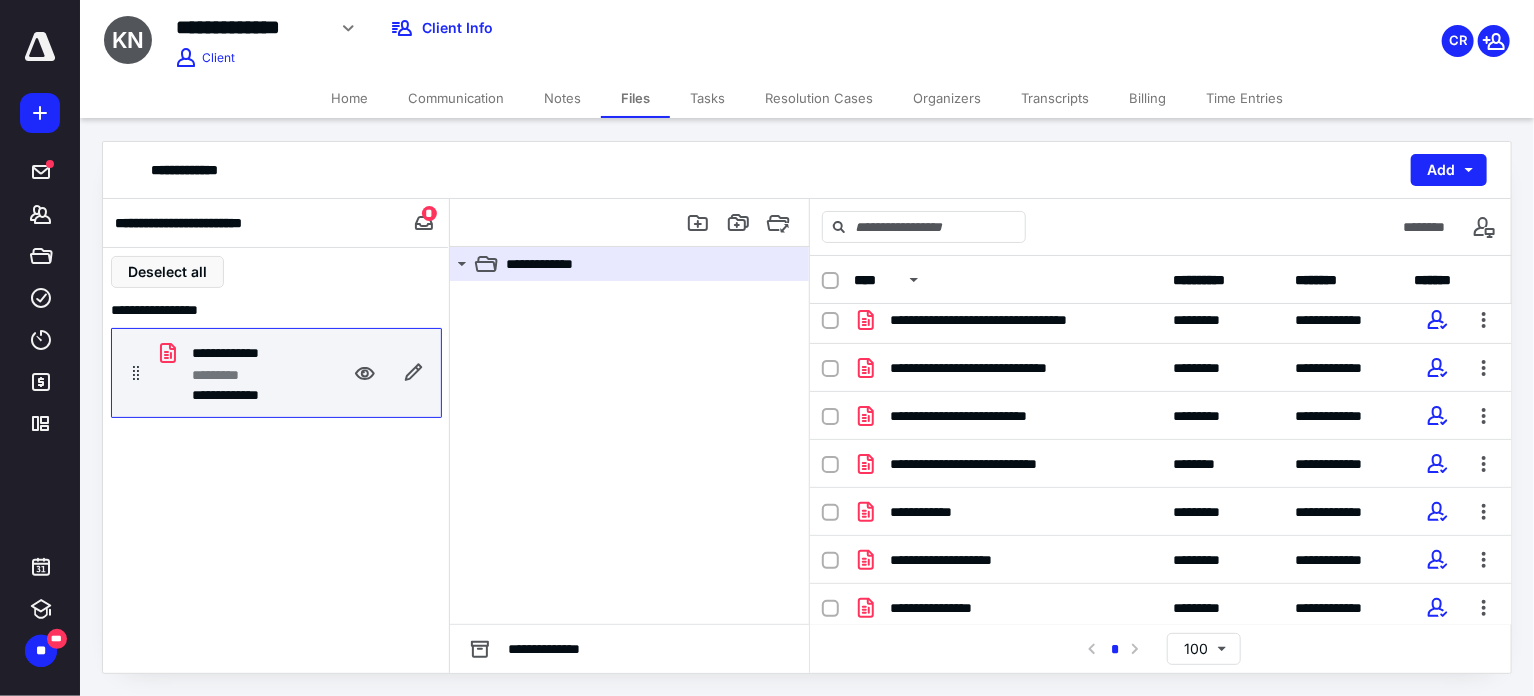 scroll, scrollTop: 1065, scrollLeft: 0, axis: vertical 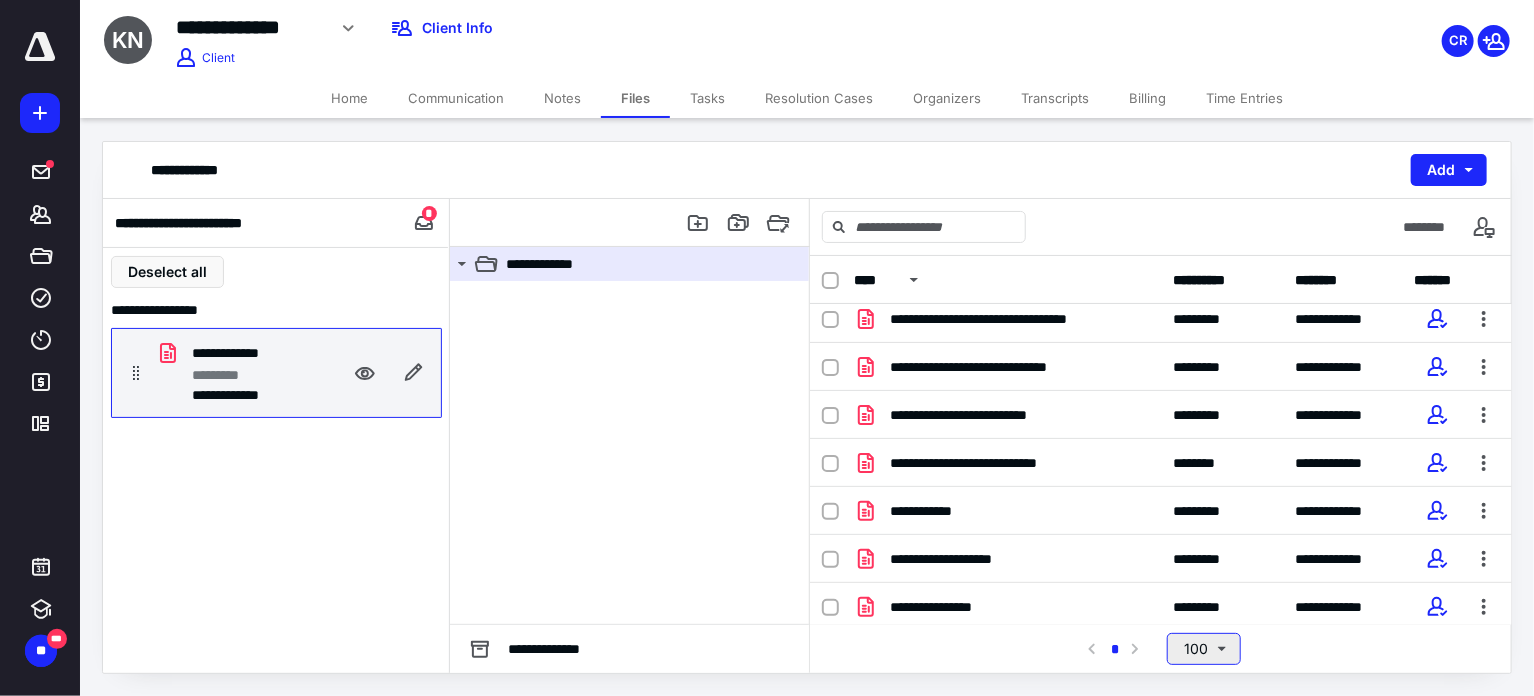 click on "100" at bounding box center (1204, 649) 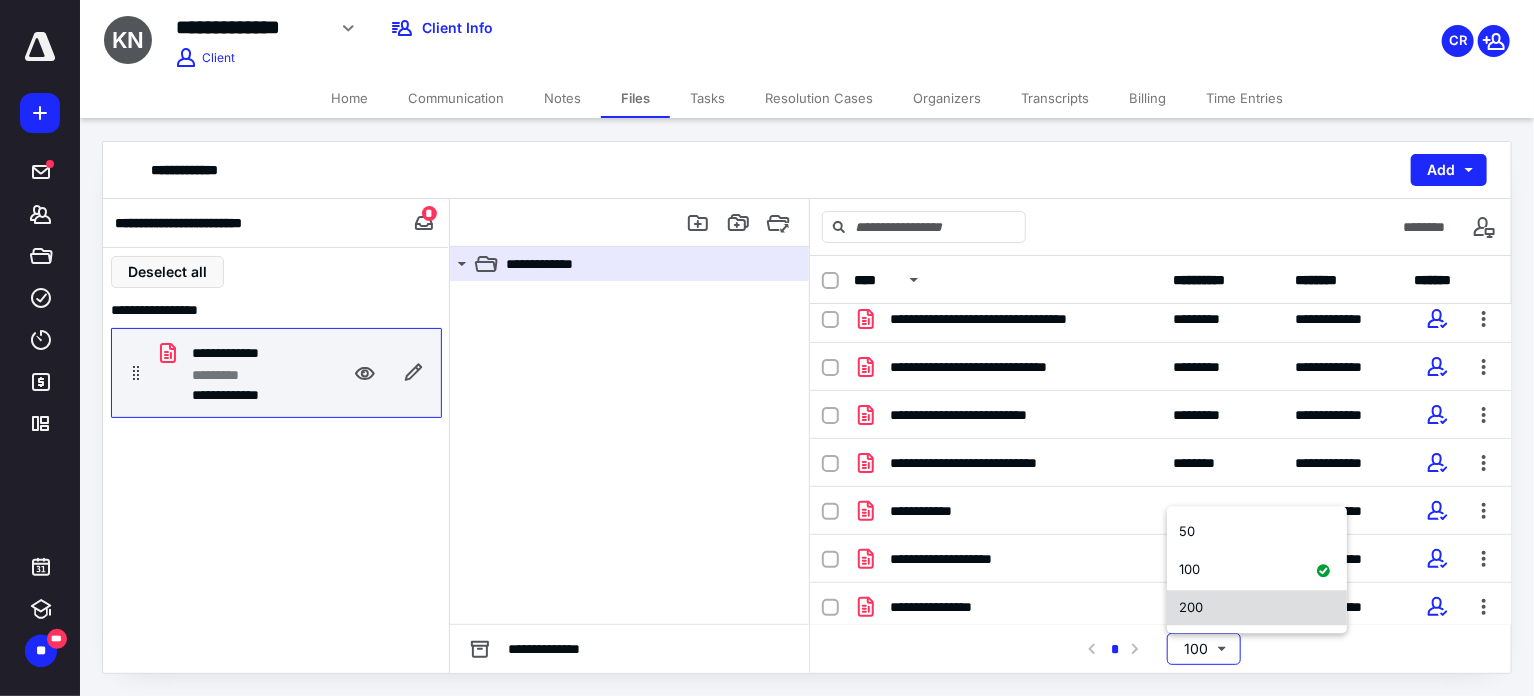click on "200" at bounding box center [1191, 608] 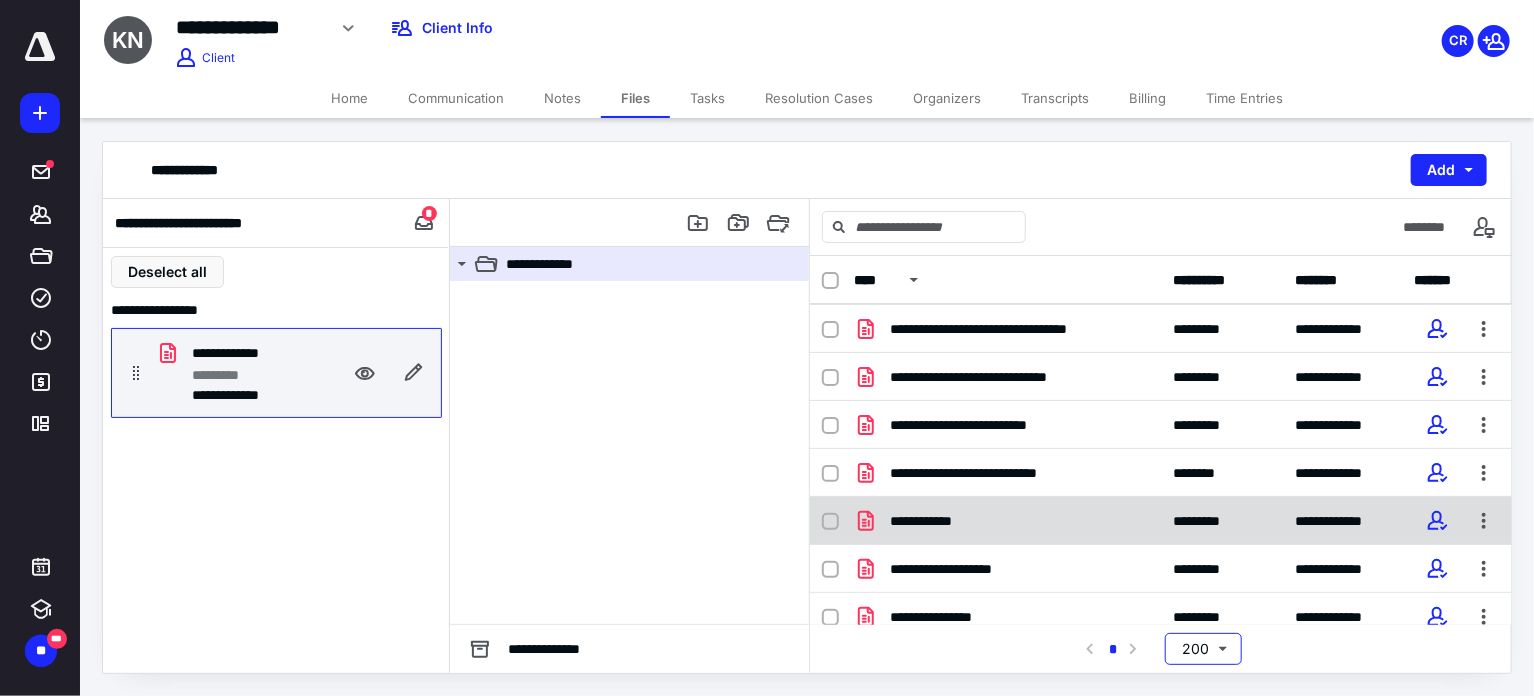 scroll, scrollTop: 1065, scrollLeft: 0, axis: vertical 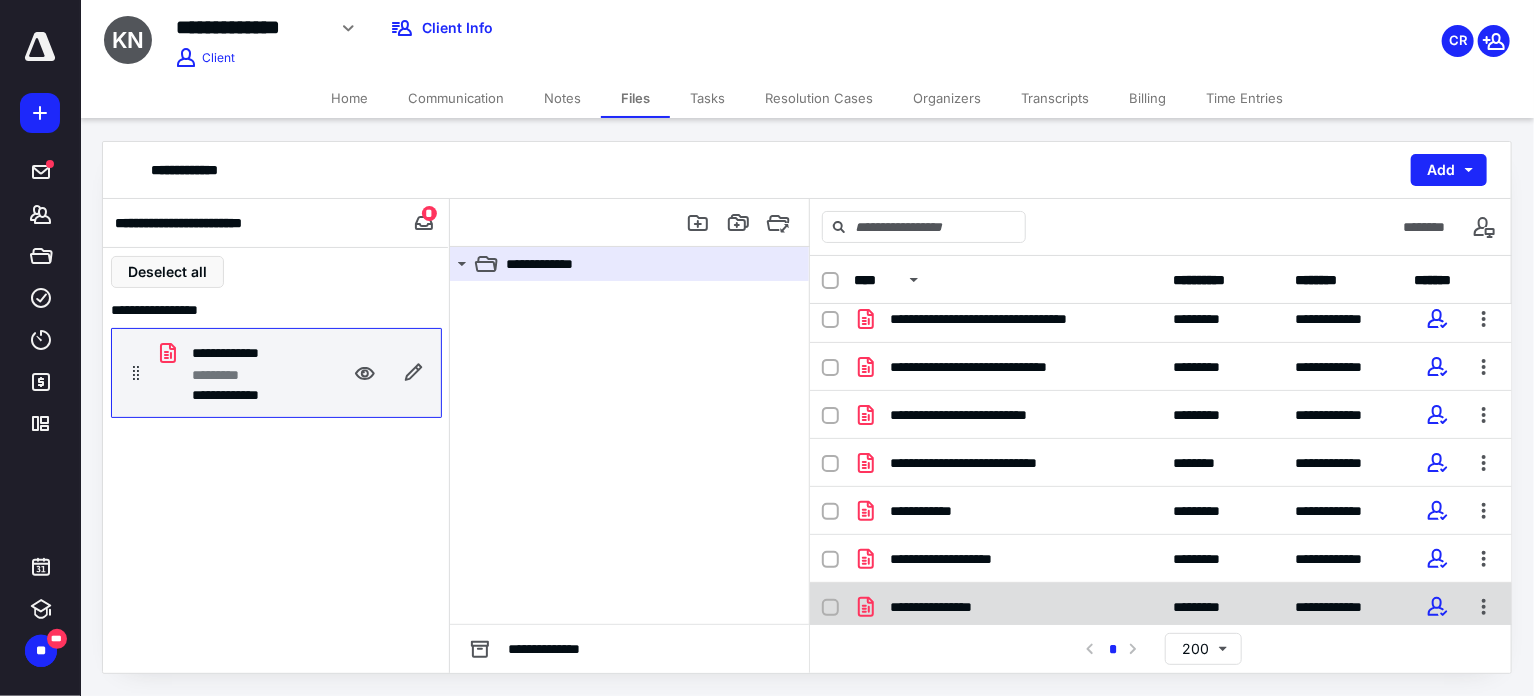 click 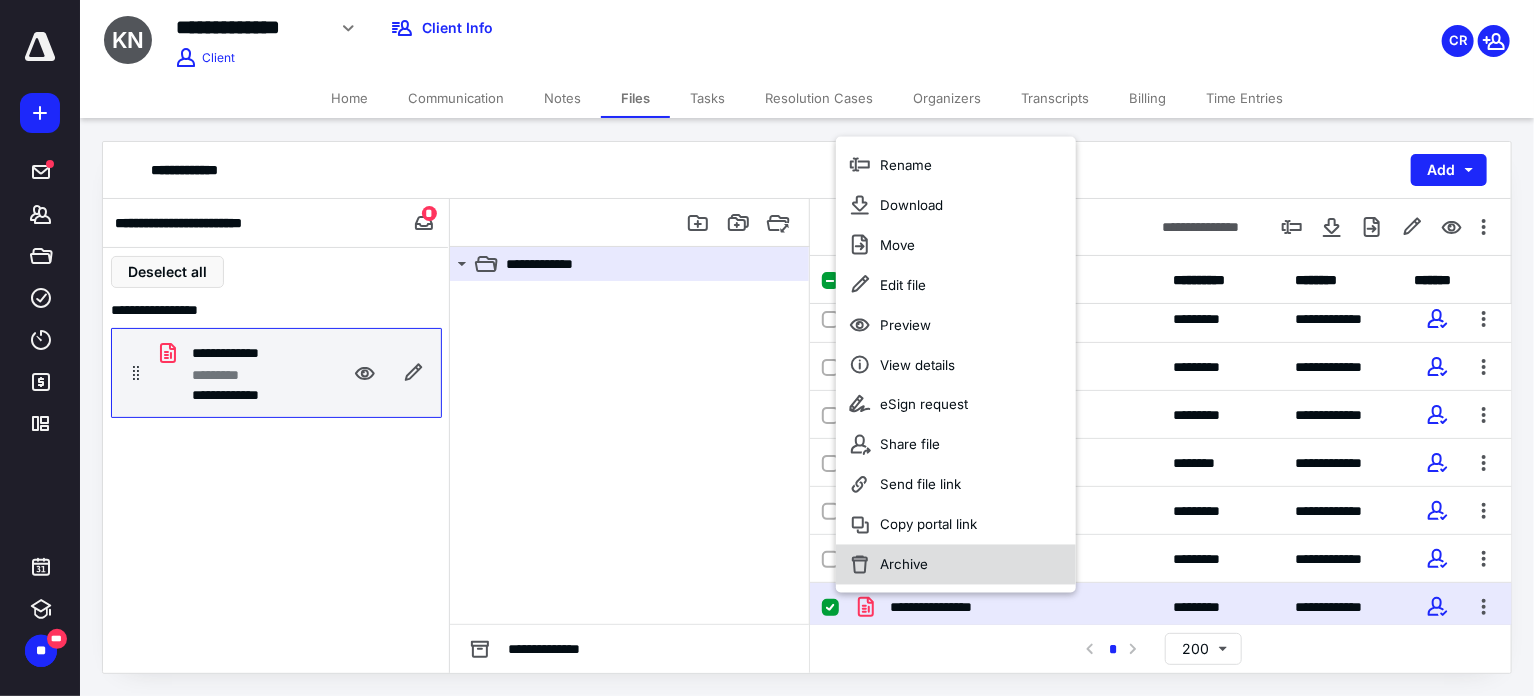 click on "Archive" at bounding box center (904, 565) 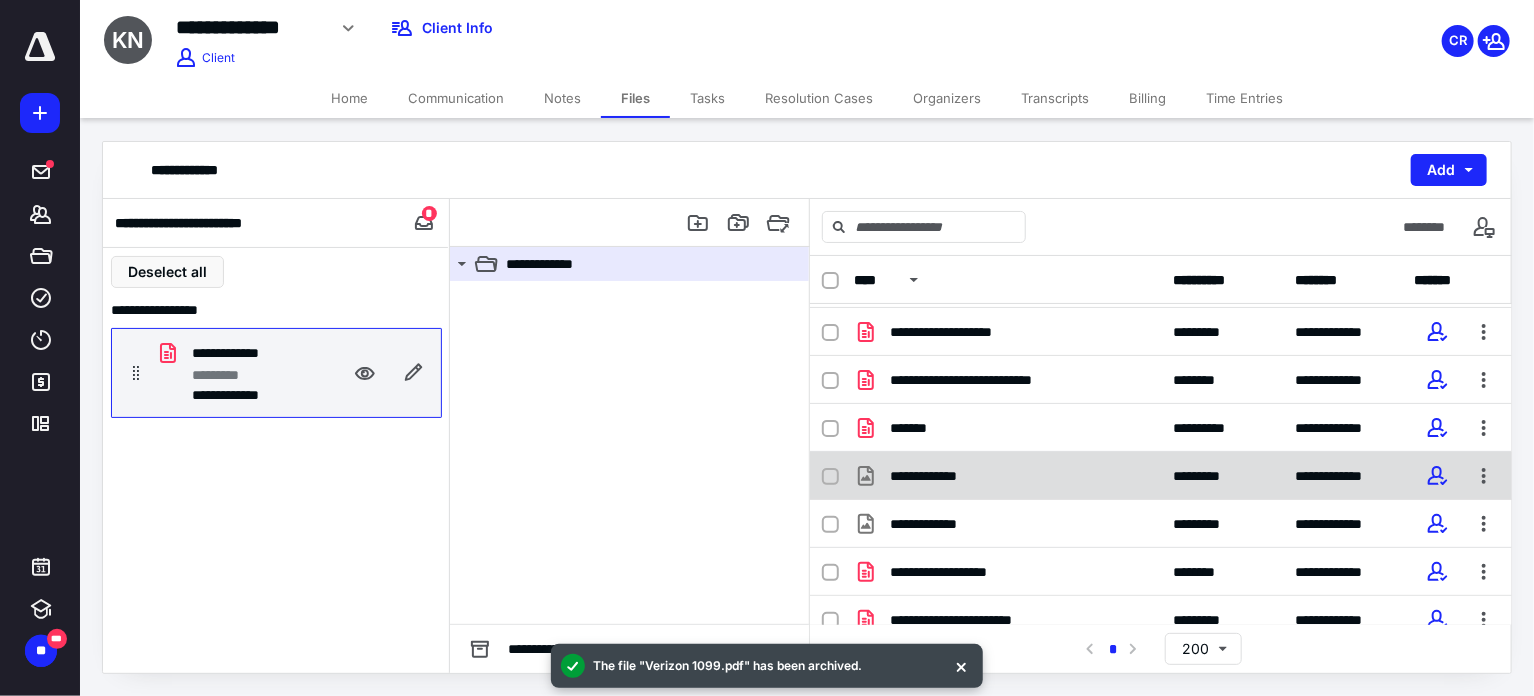 scroll, scrollTop: 200, scrollLeft: 0, axis: vertical 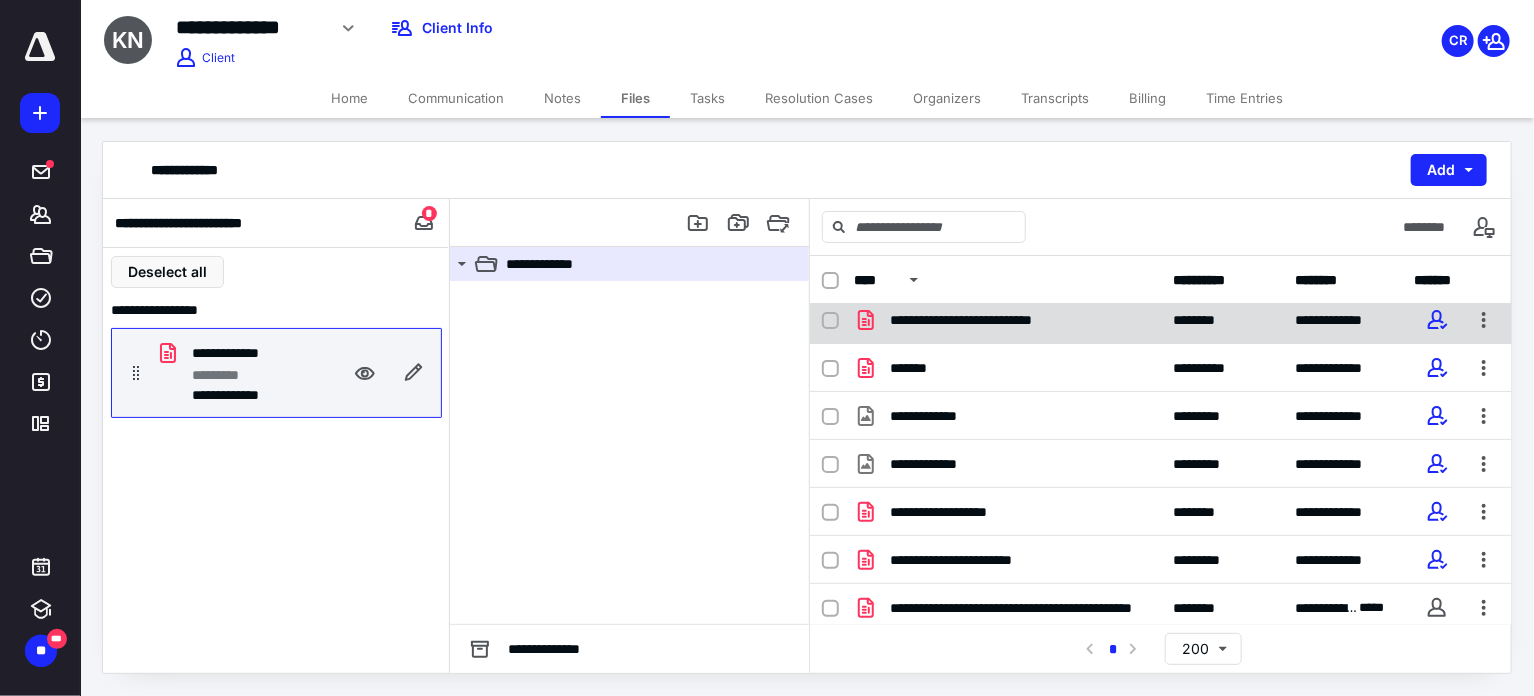 click 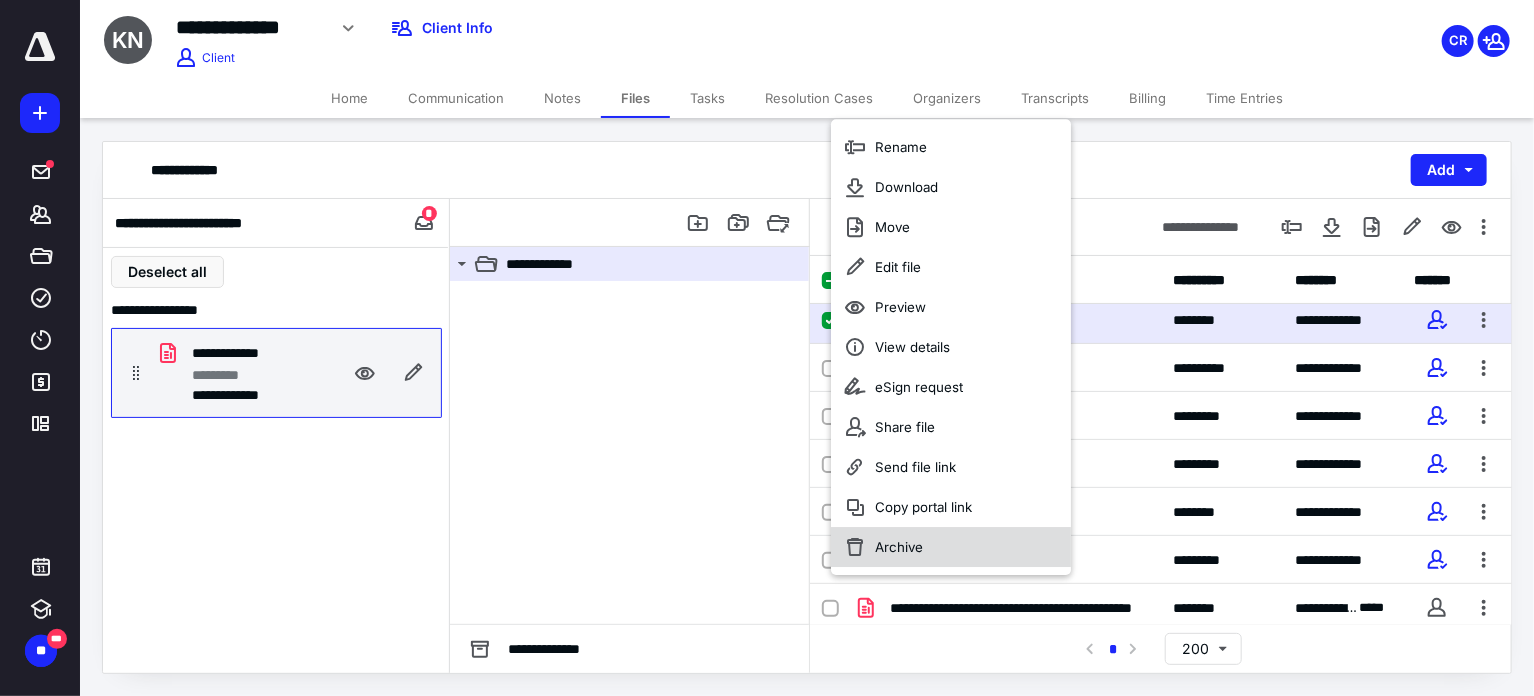 click on "Archive" at bounding box center [951, 547] 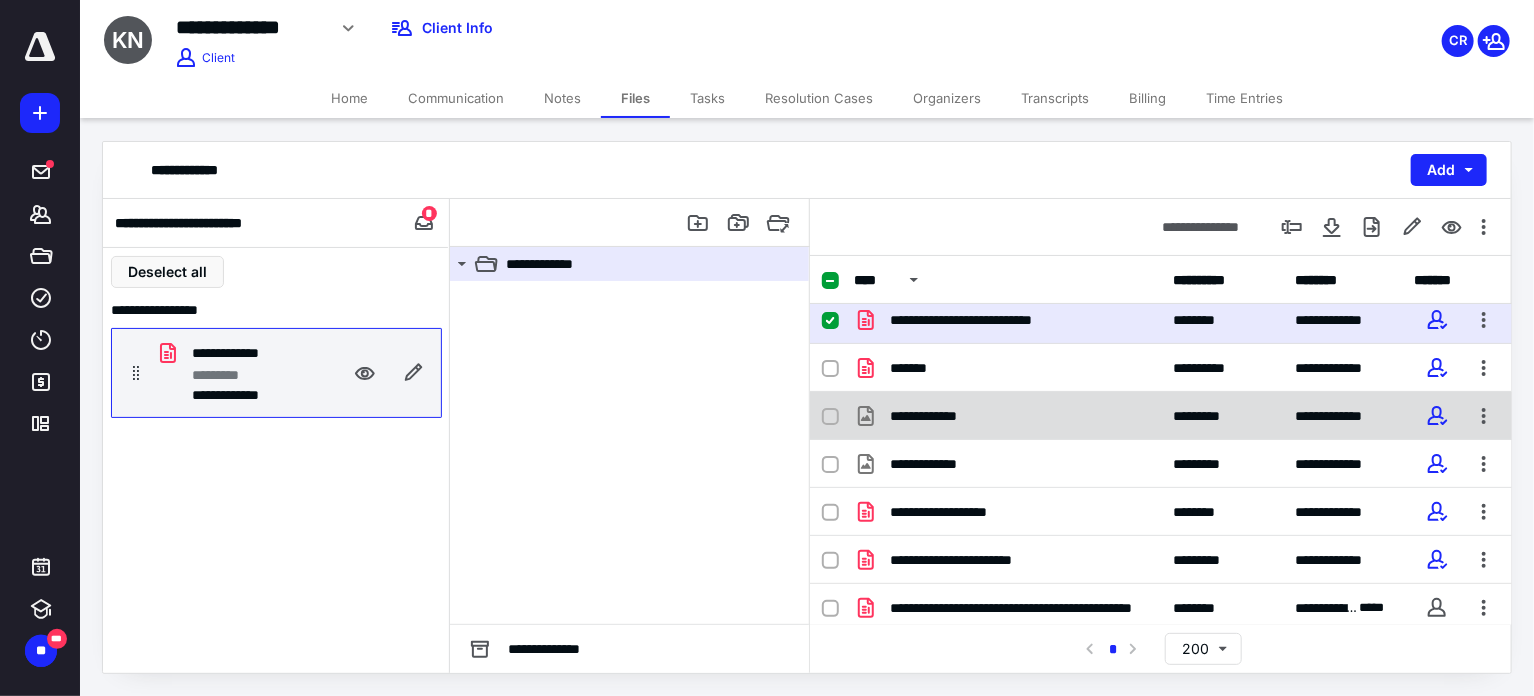 checkbox on "false" 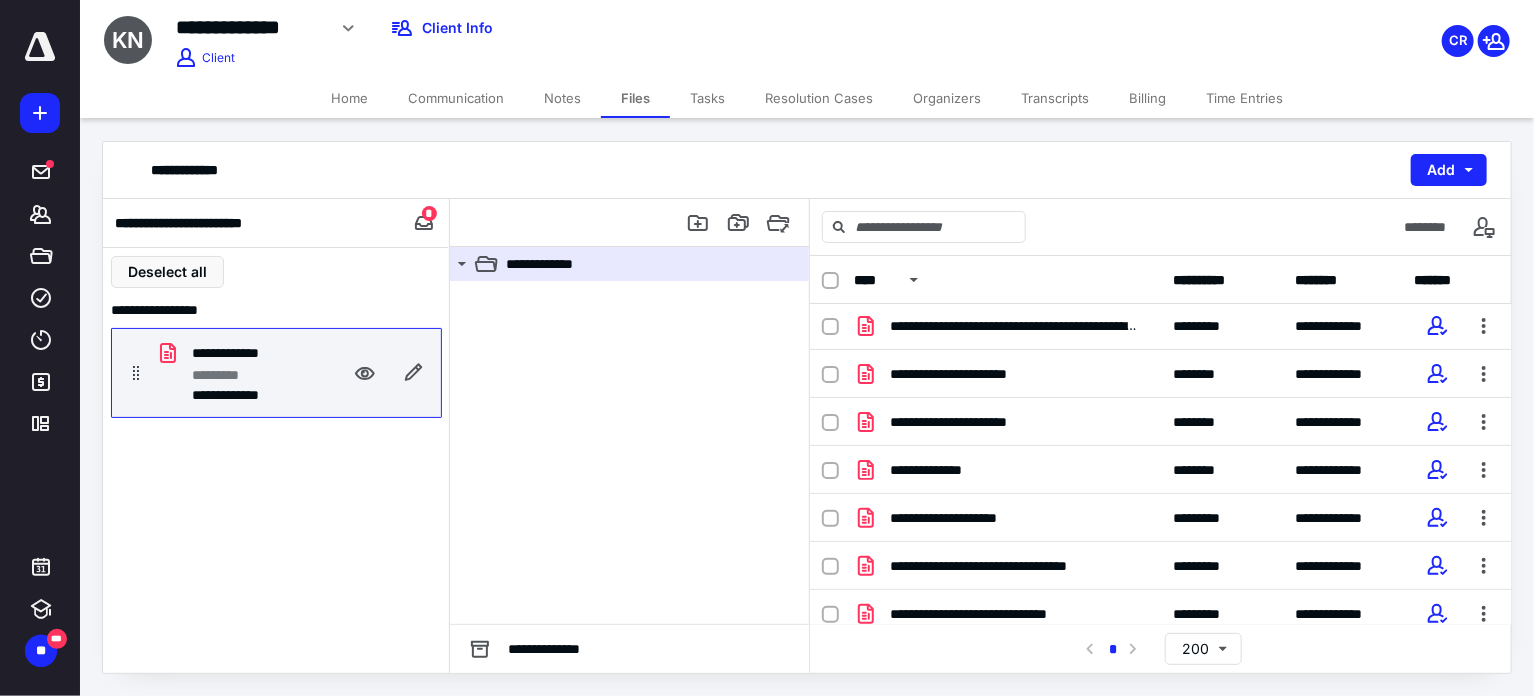 scroll, scrollTop: 969, scrollLeft: 0, axis: vertical 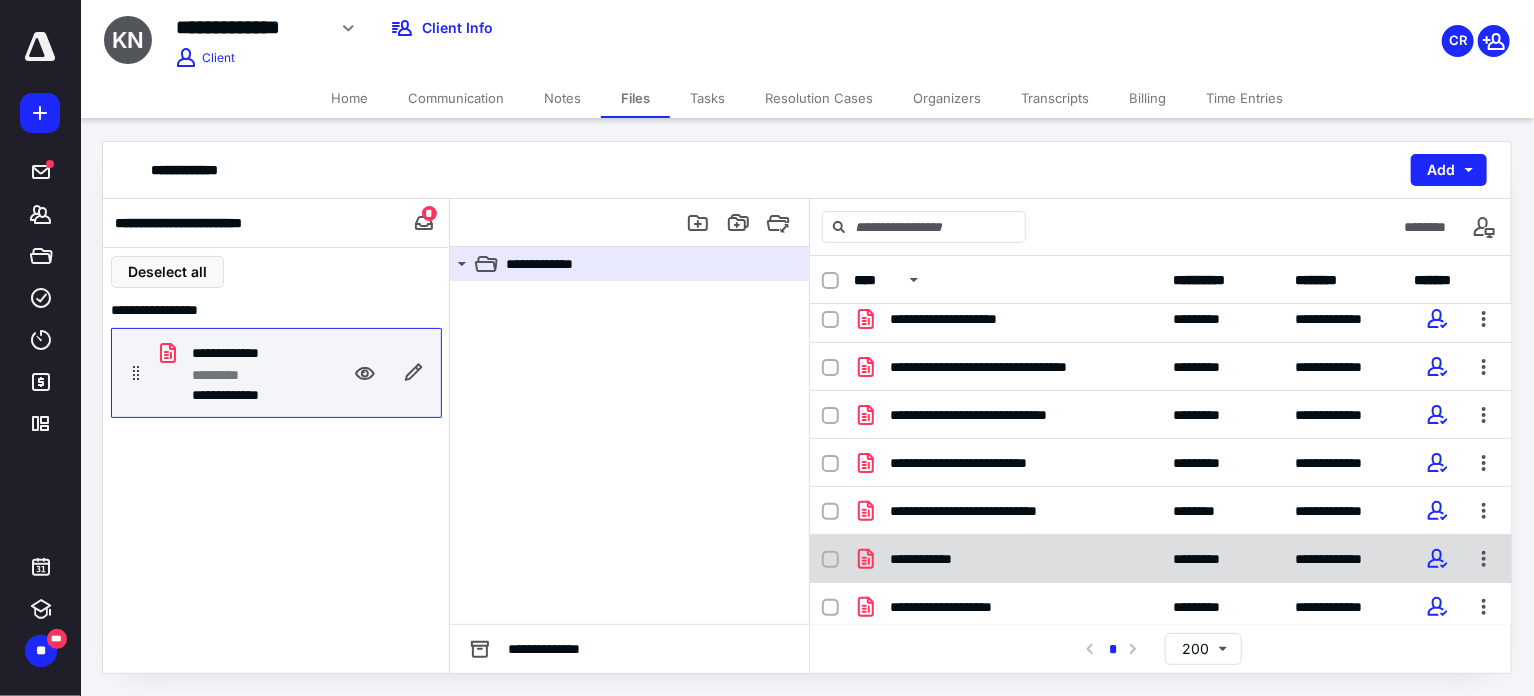 click 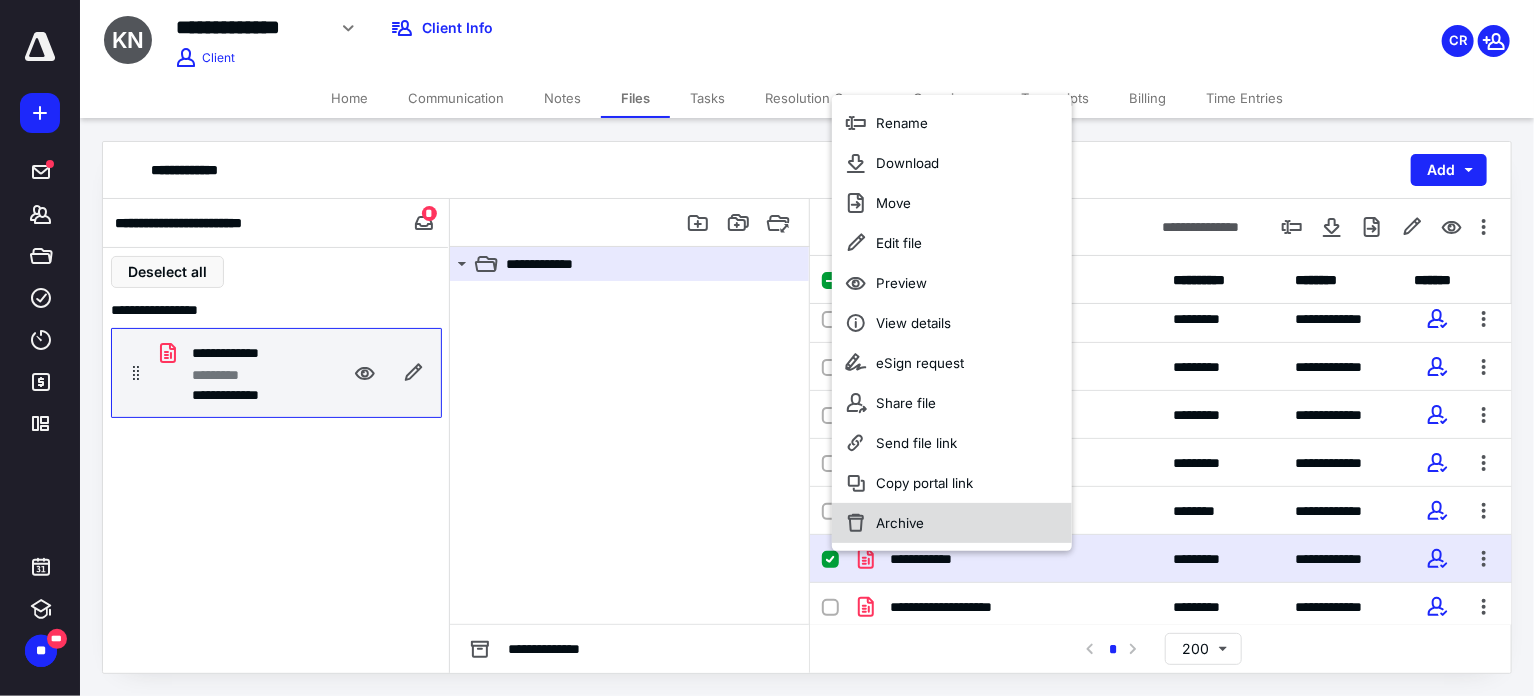 click on "Archive" at bounding box center [900, 523] 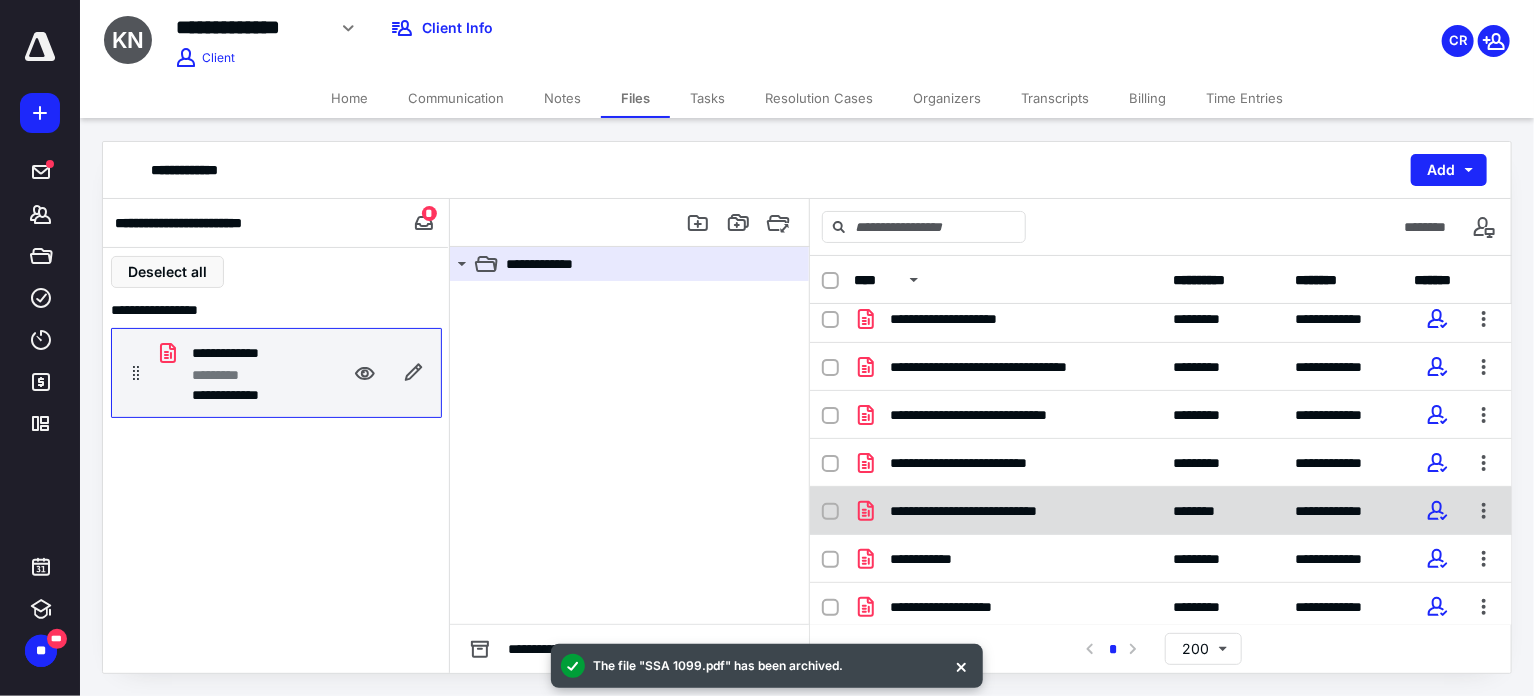 scroll, scrollTop: 922, scrollLeft: 0, axis: vertical 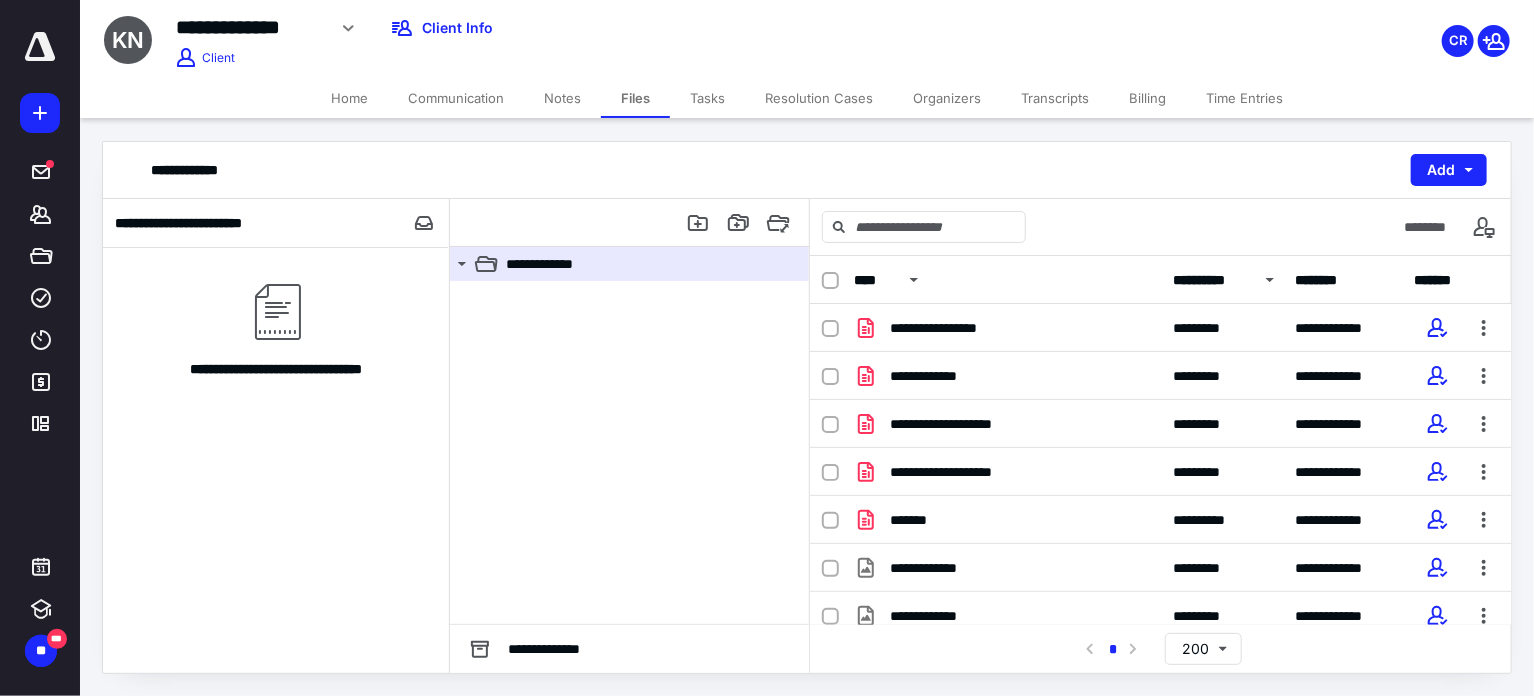 click on "**********" at bounding box center (1211, 280) 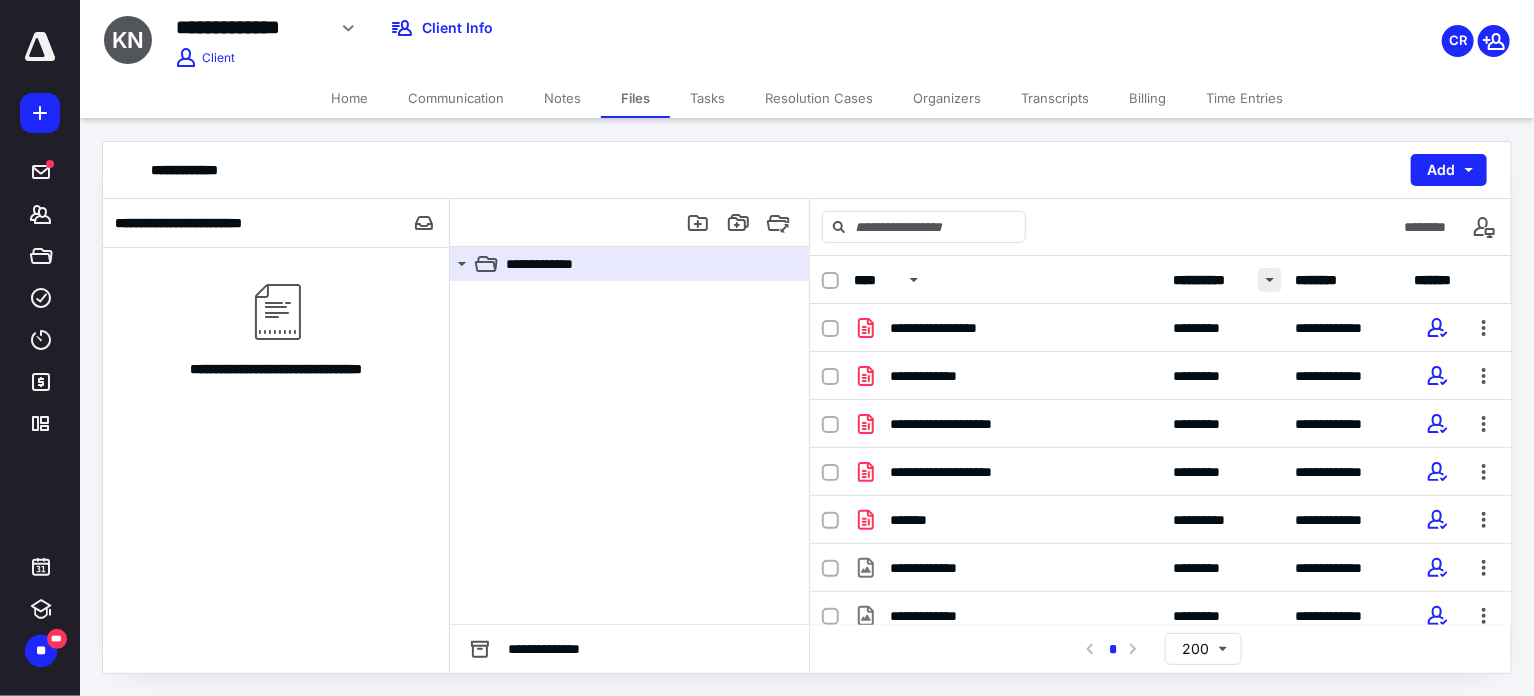 click at bounding box center [1270, 280] 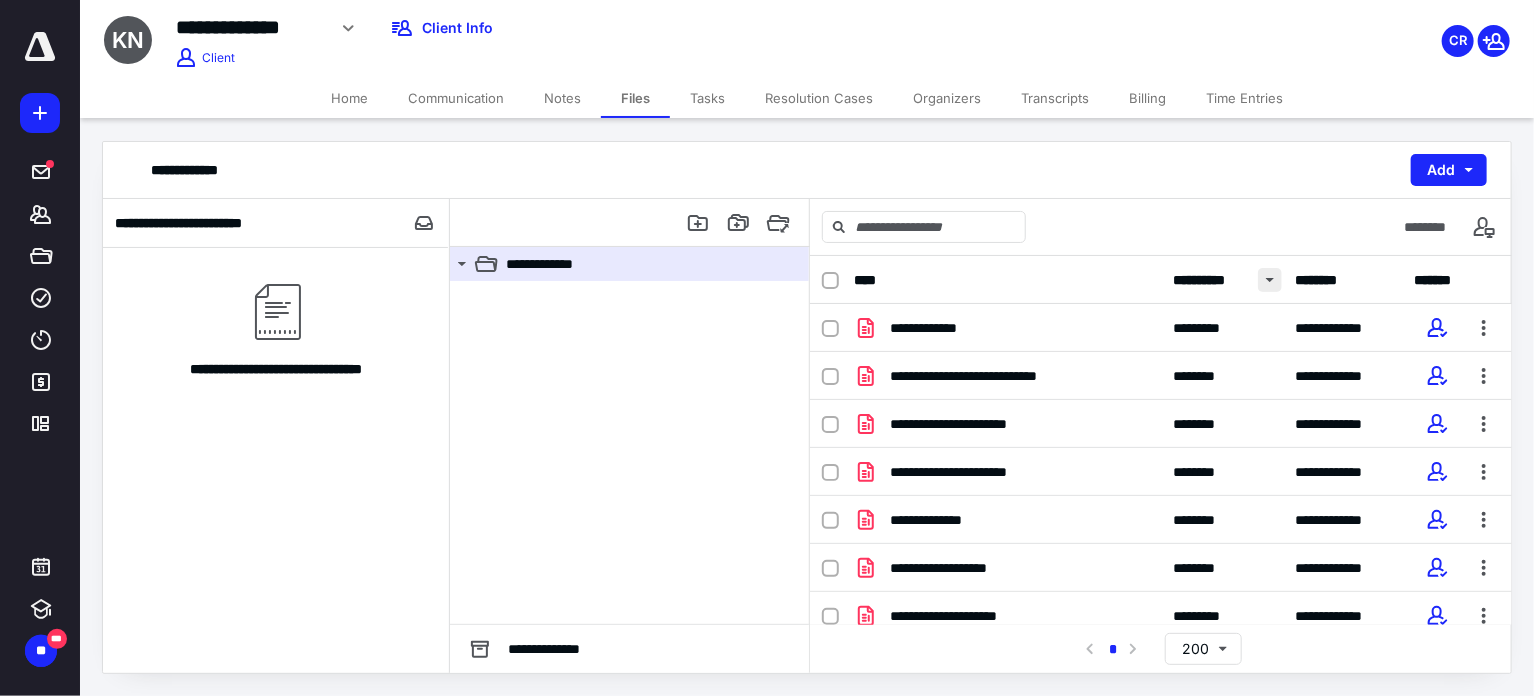 click at bounding box center (1270, 280) 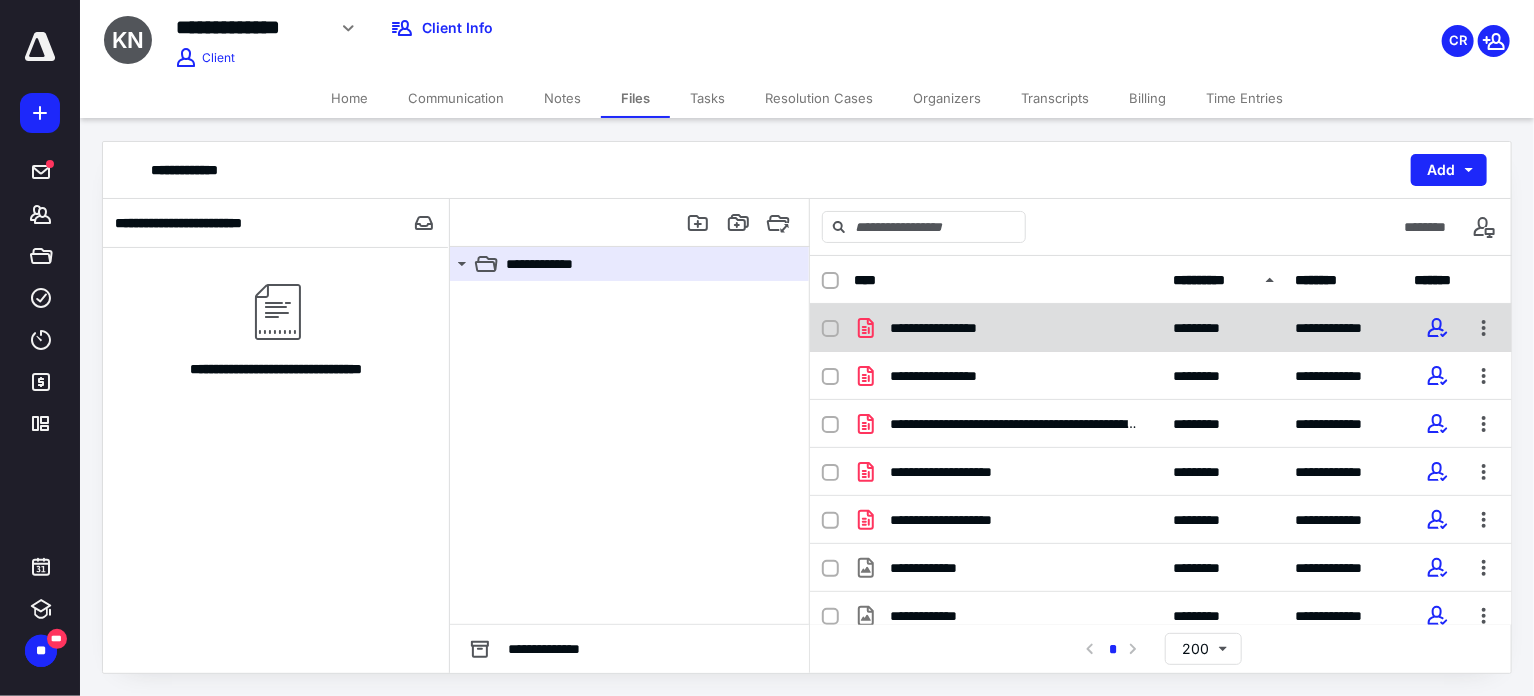 click 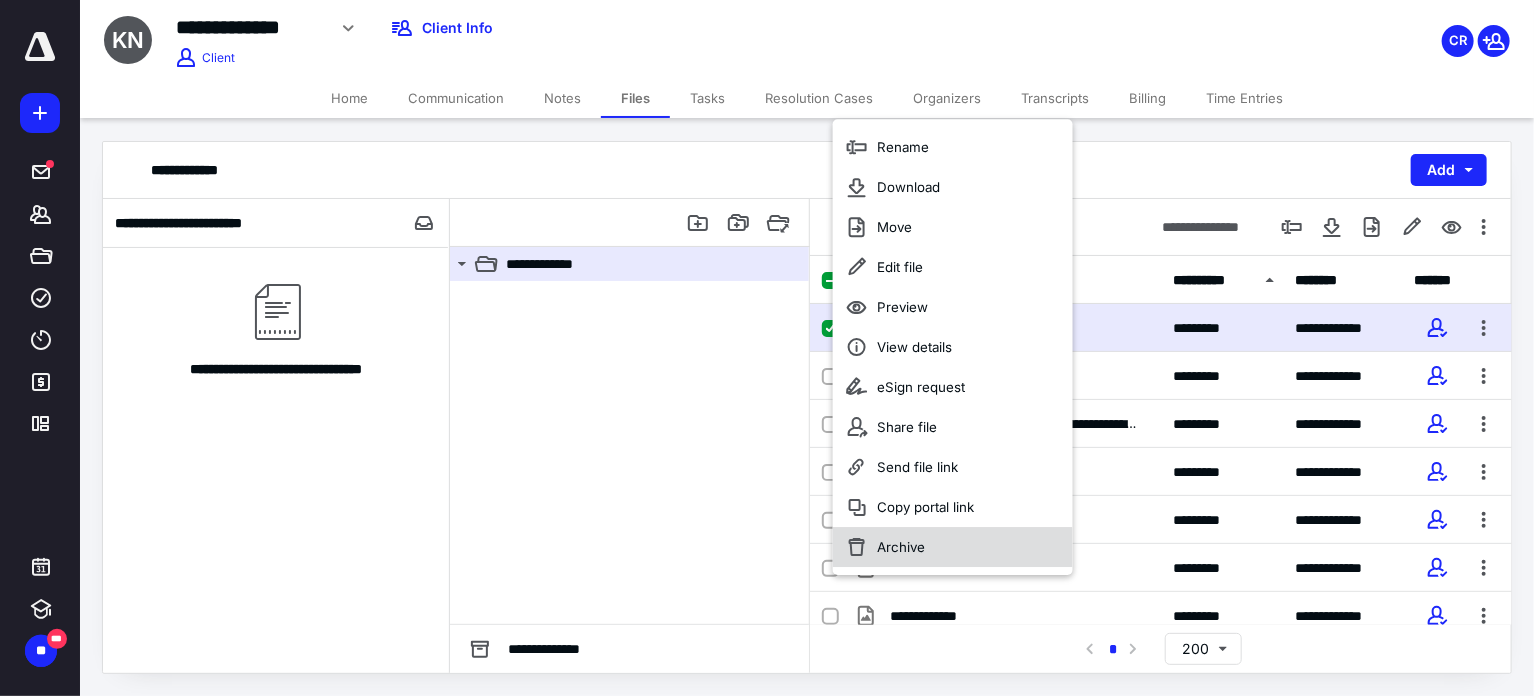 click on "Archive" at bounding box center (901, 547) 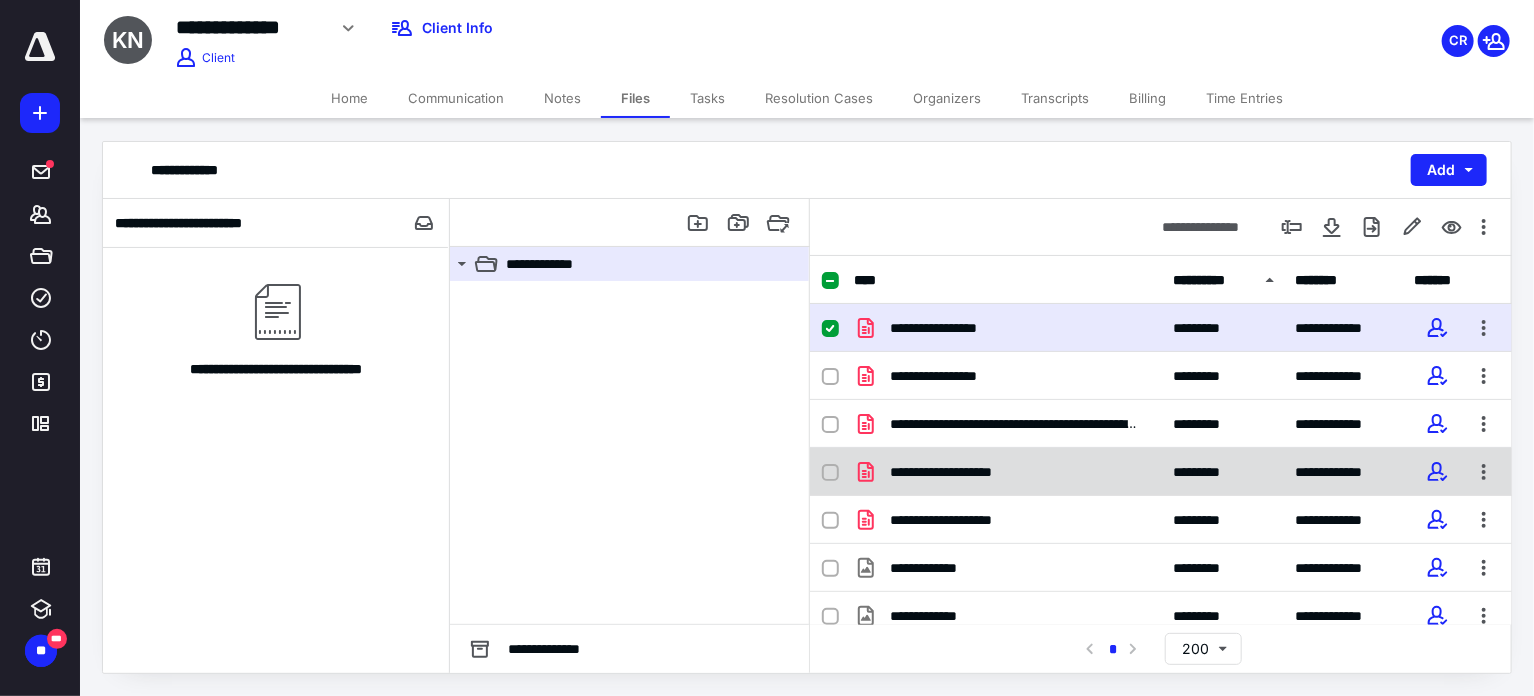 checkbox on "false" 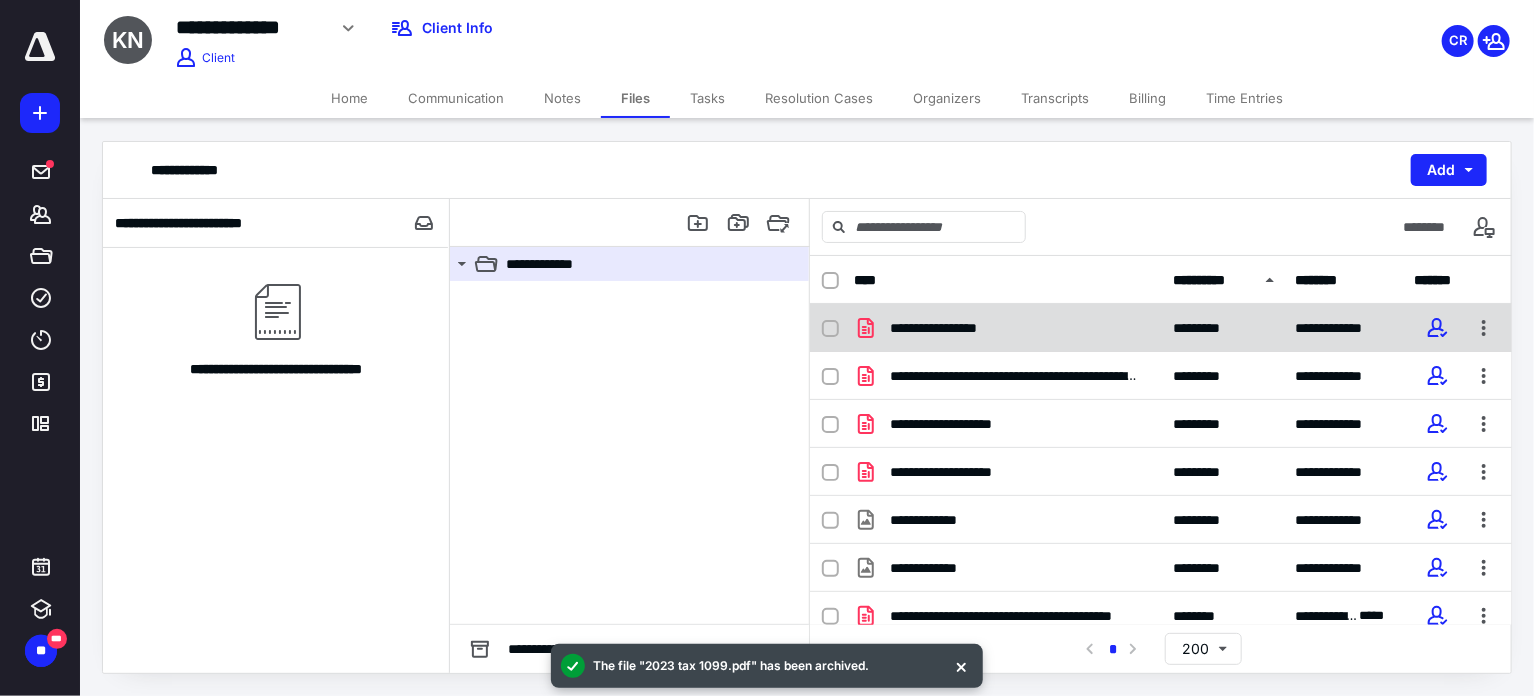 click 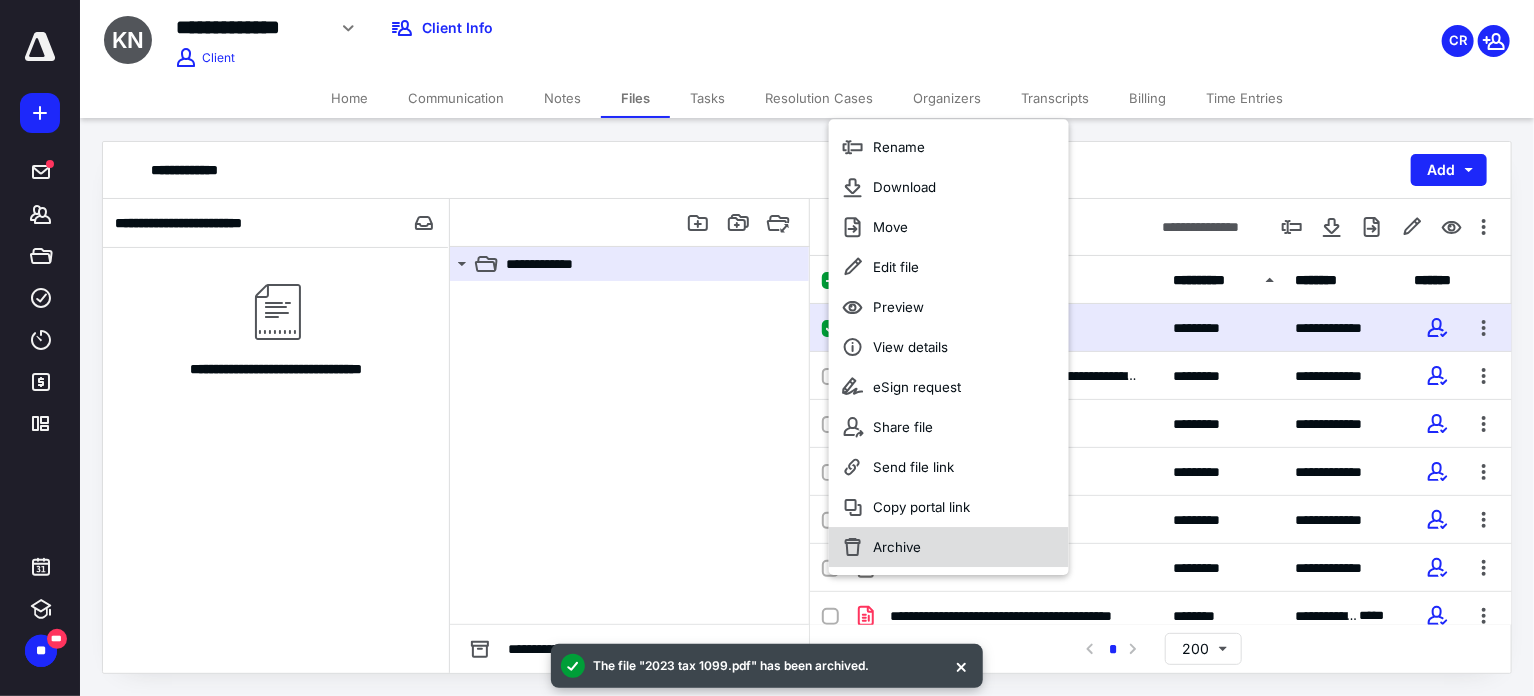 click on "Archive" at bounding box center (897, 547) 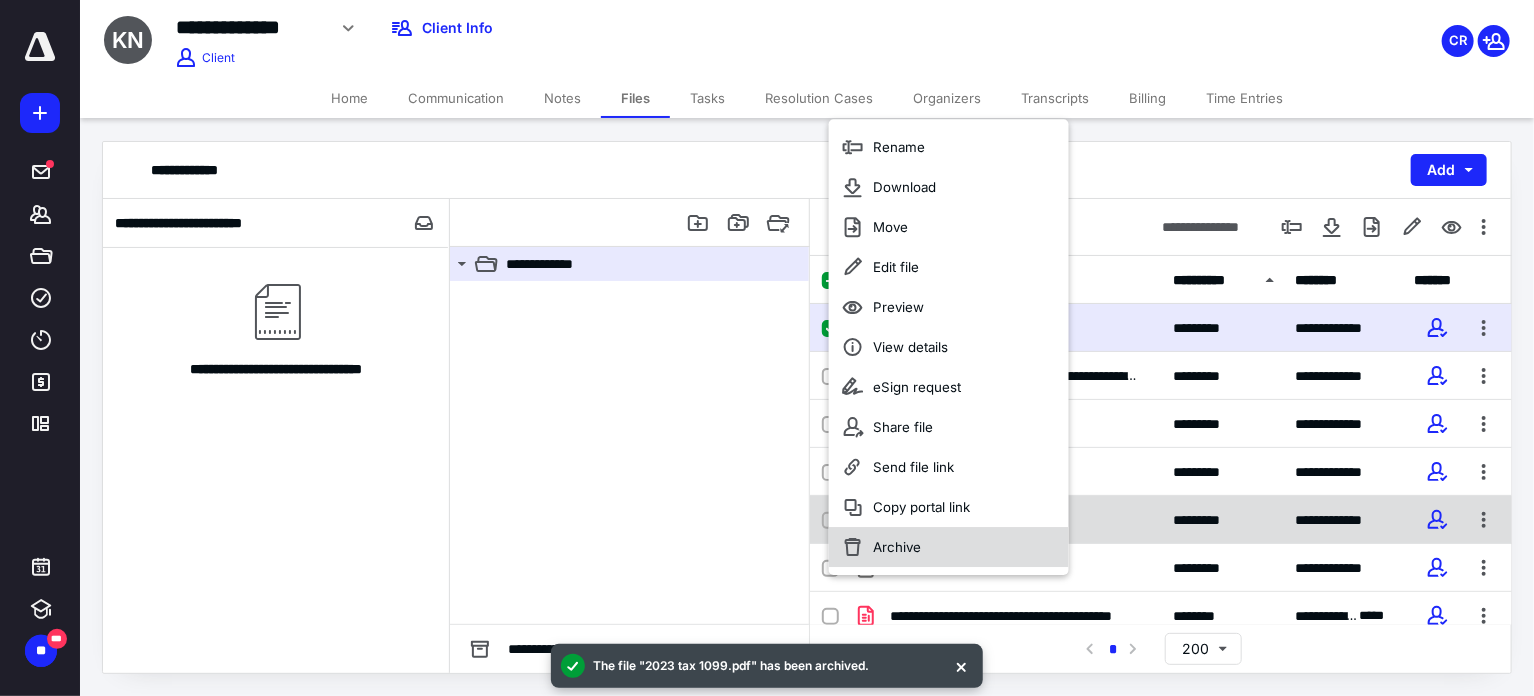checkbox on "false" 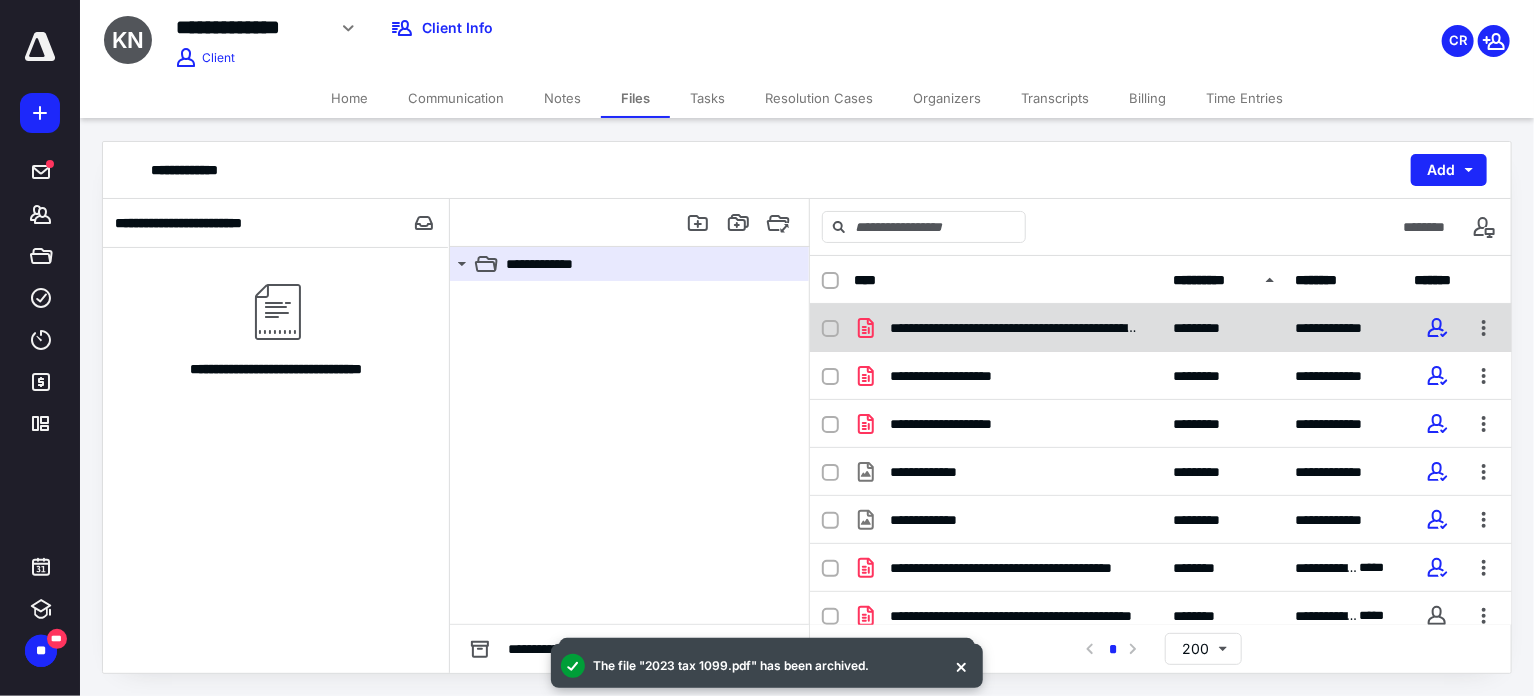 click 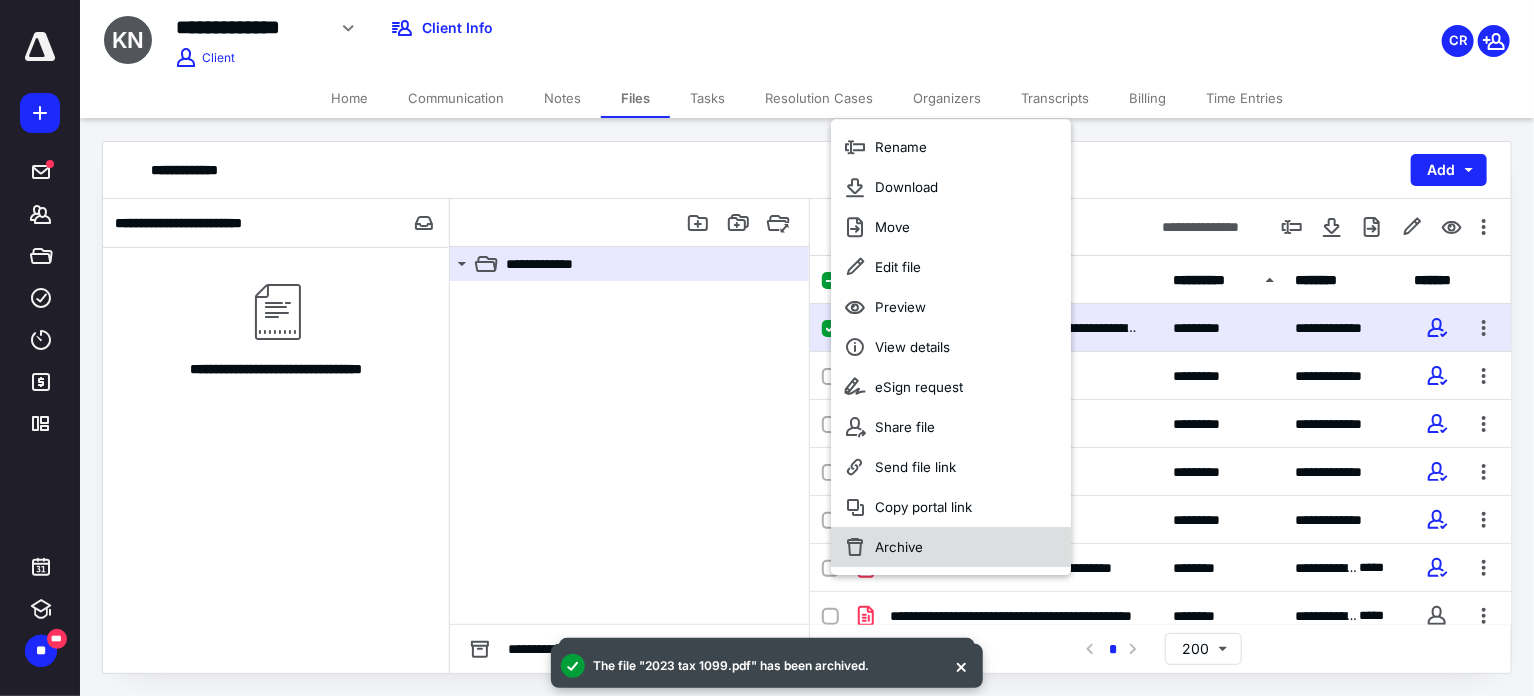 drag, startPoint x: 923, startPoint y: 551, endPoint x: 982, endPoint y: 548, distance: 59.07622 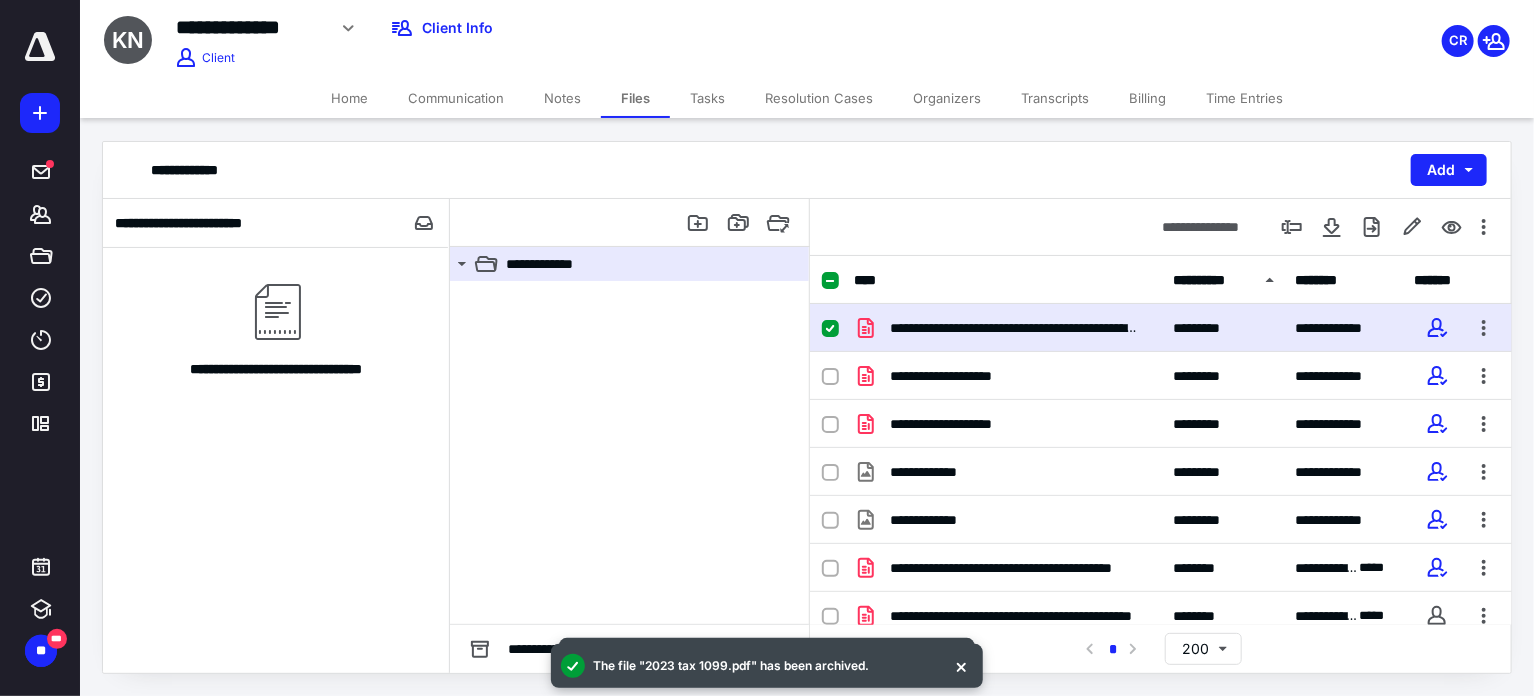 checkbox on "false" 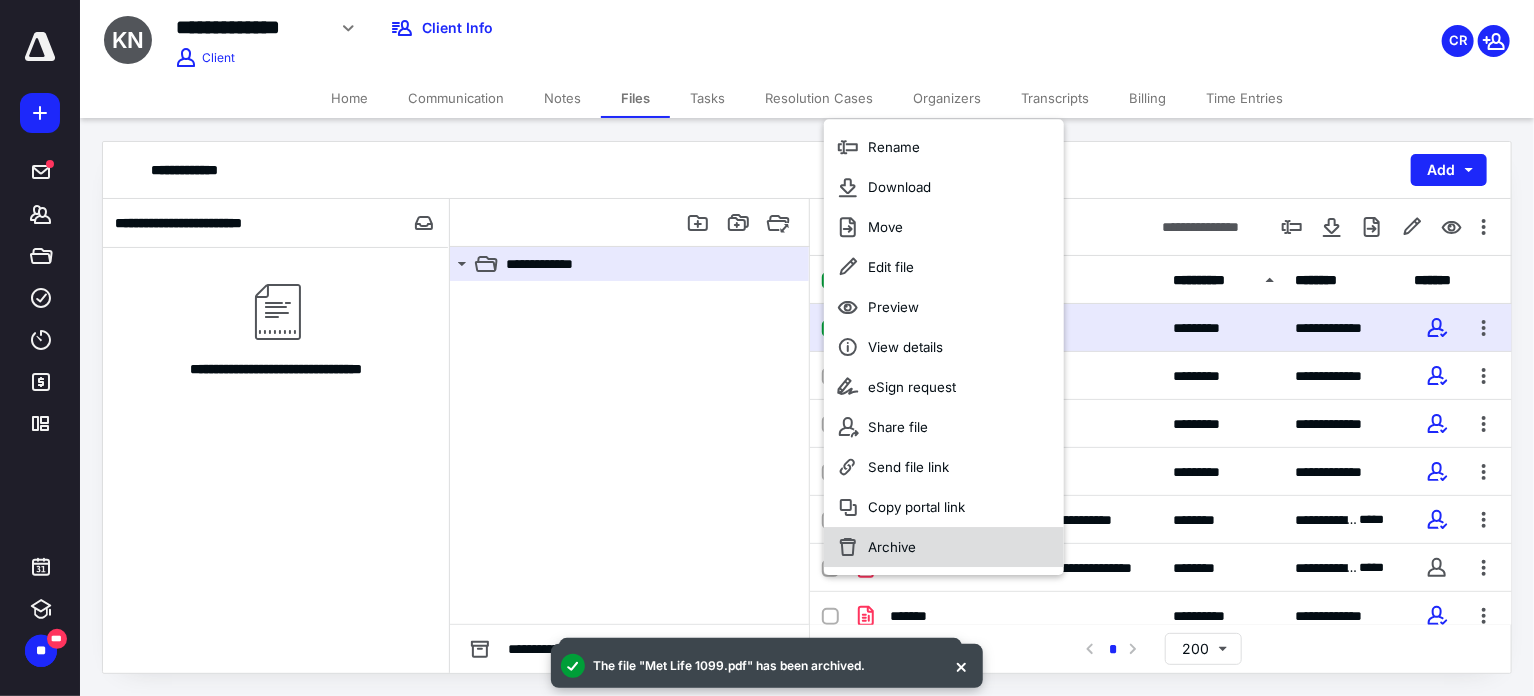 click on "Archive" at bounding box center (892, 547) 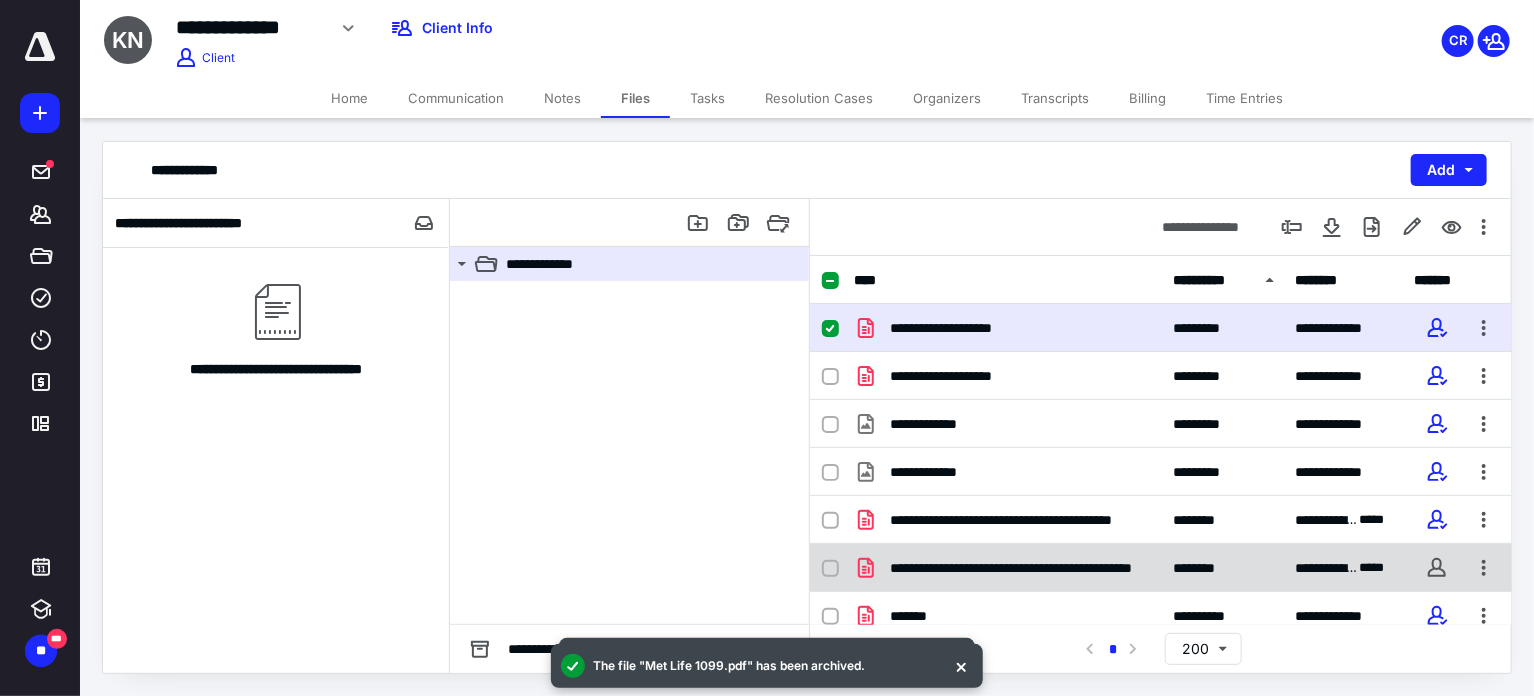 checkbox on "false" 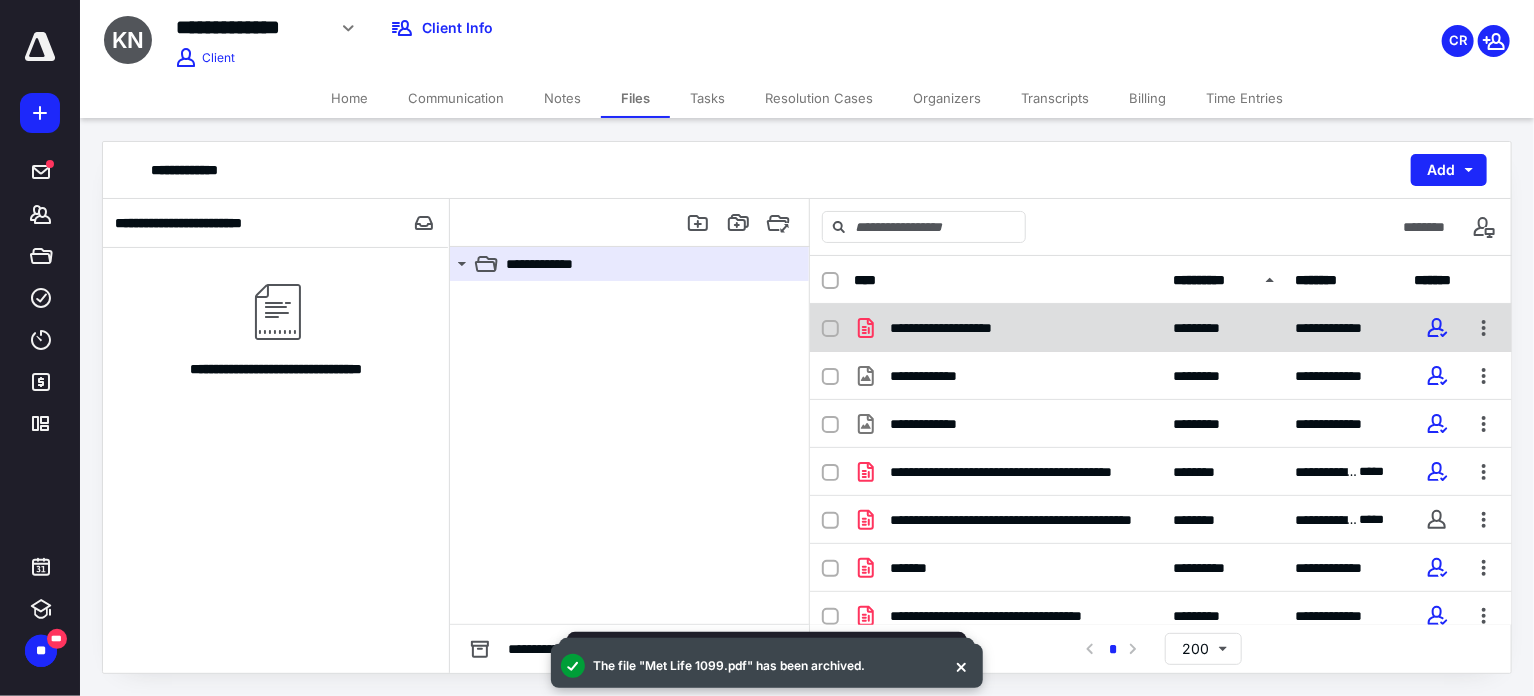 click 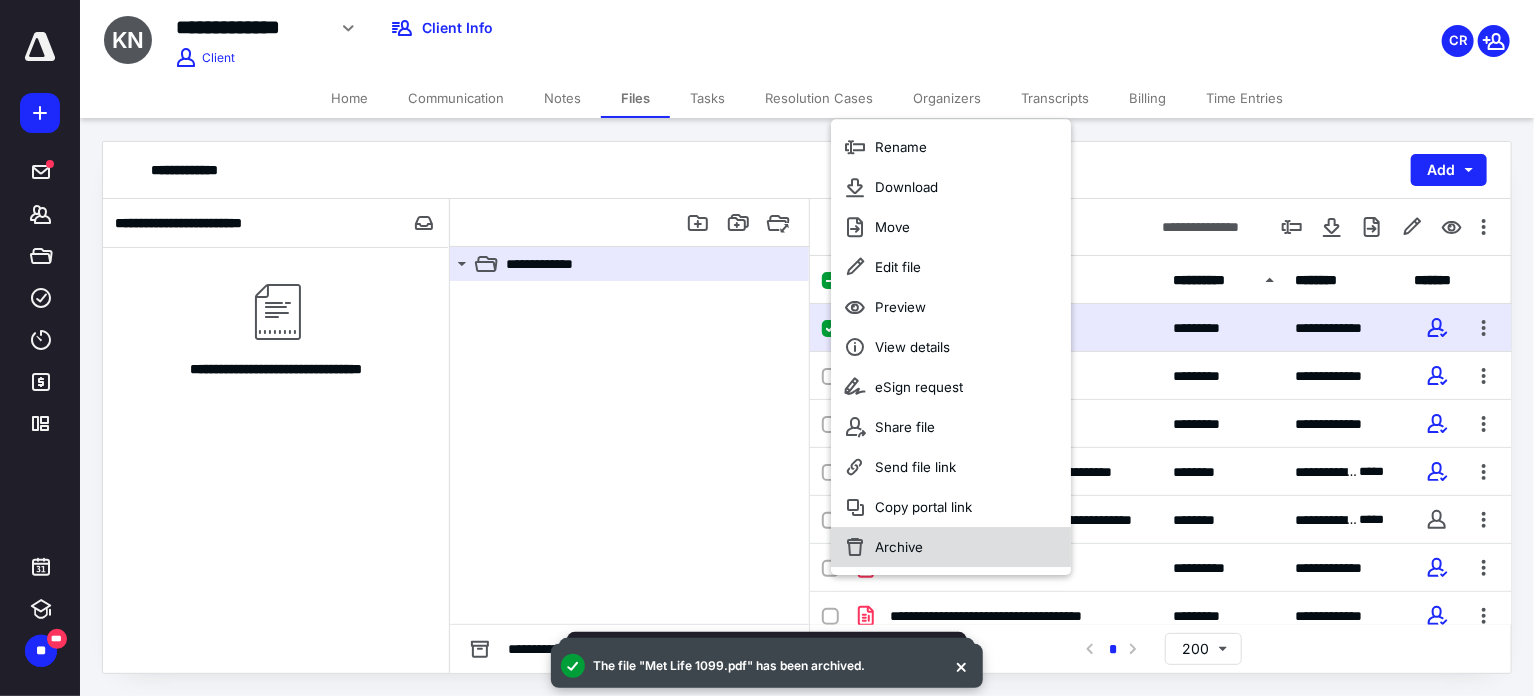 click on "Archive" at bounding box center [951, 547] 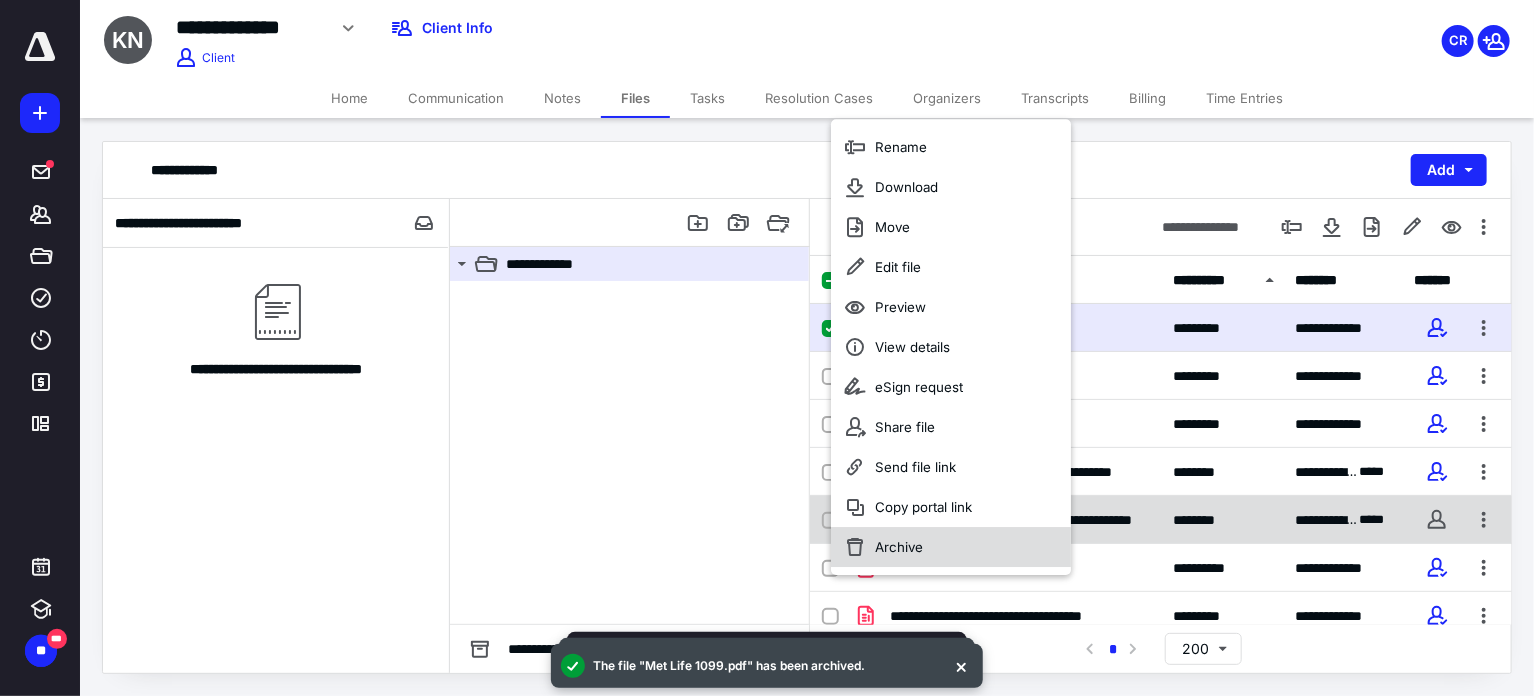checkbox on "false" 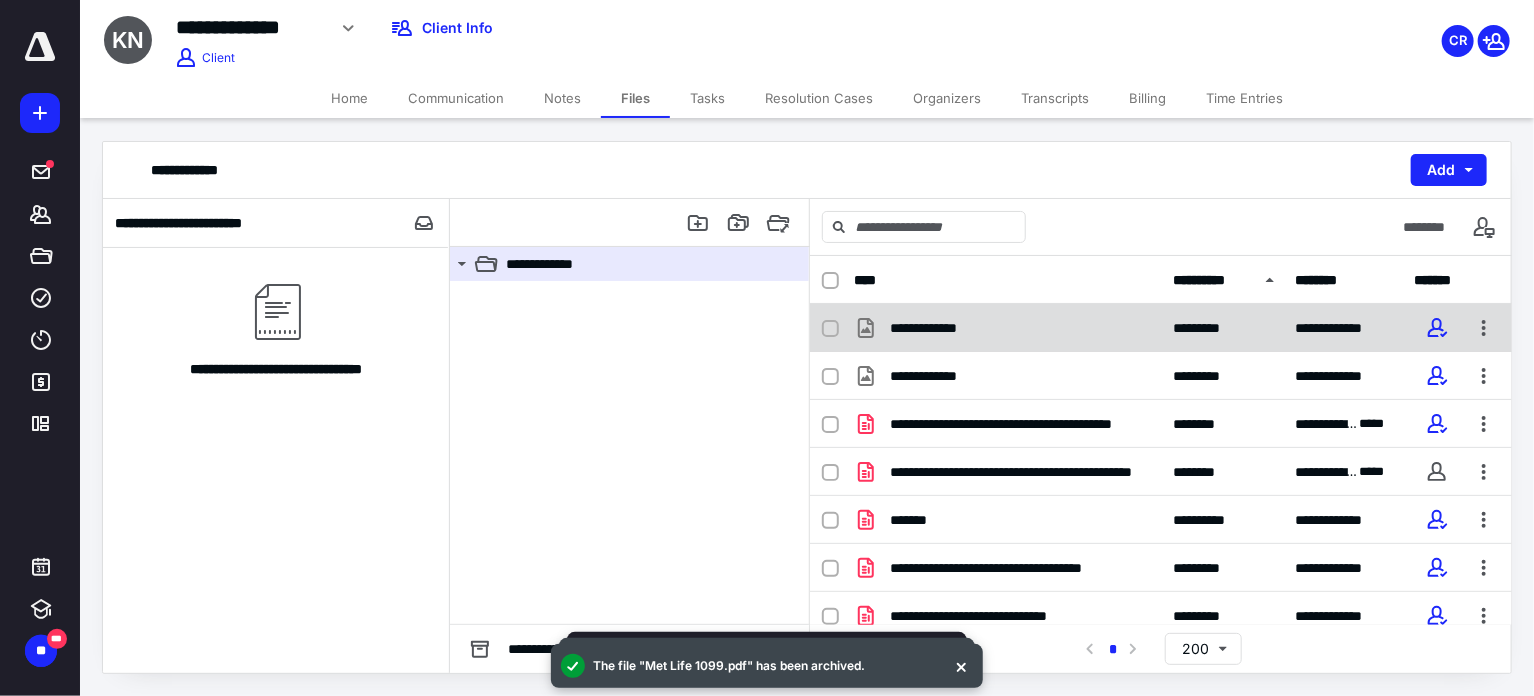 click 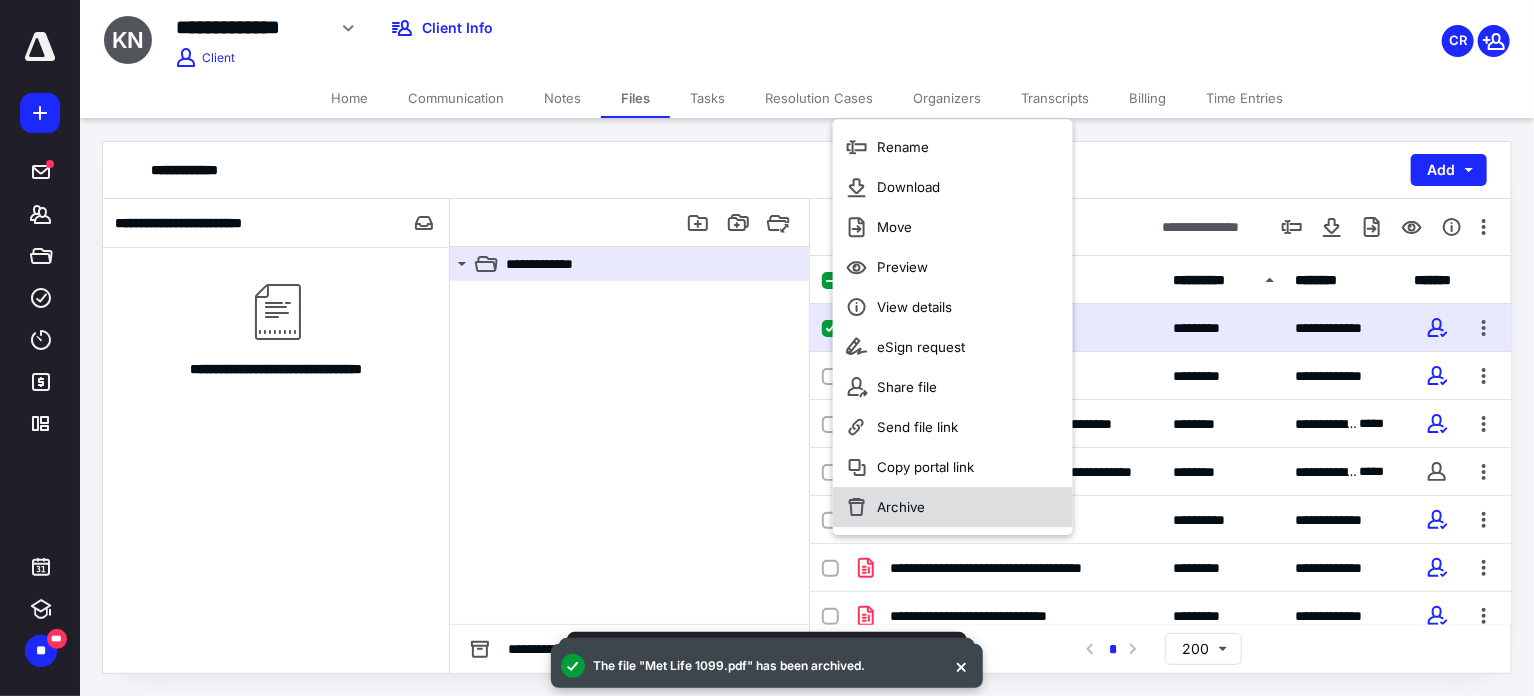 click on "Archive" at bounding box center (901, 507) 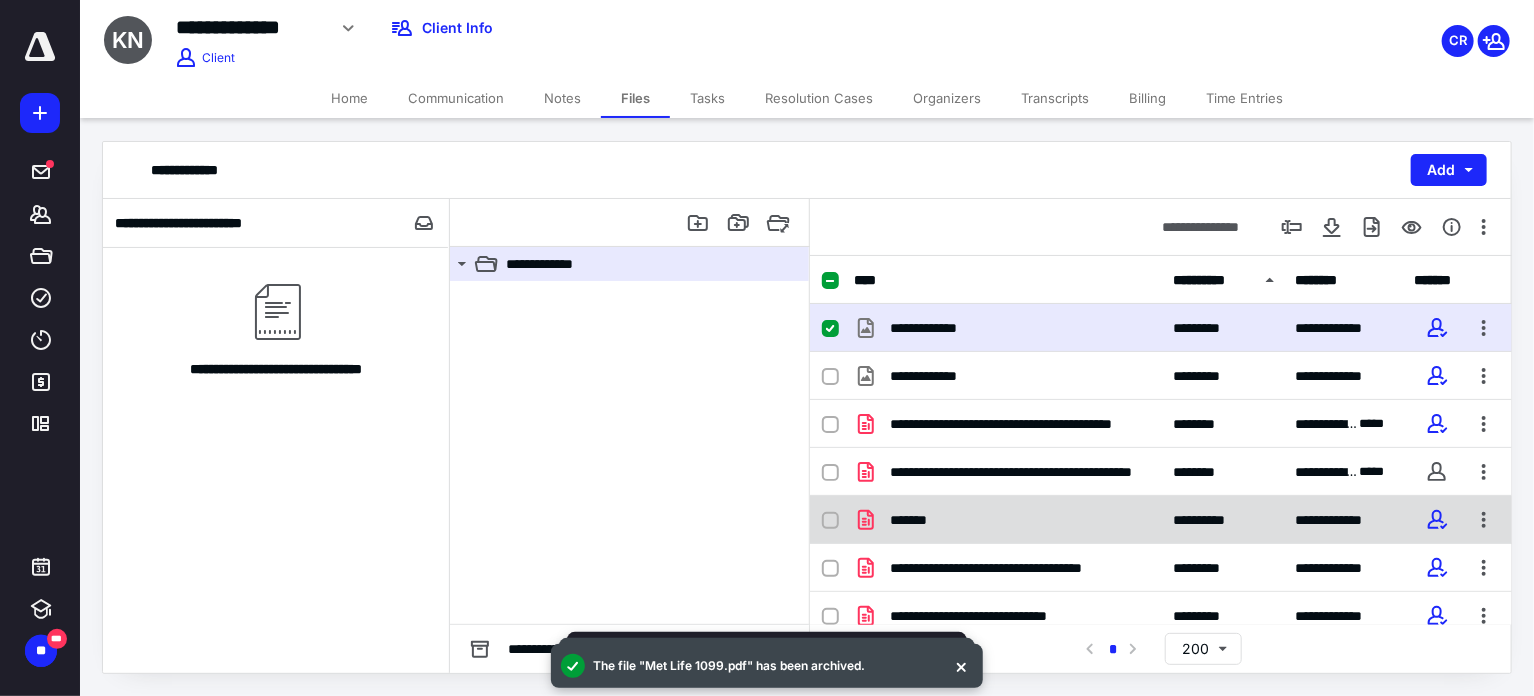 checkbox on "false" 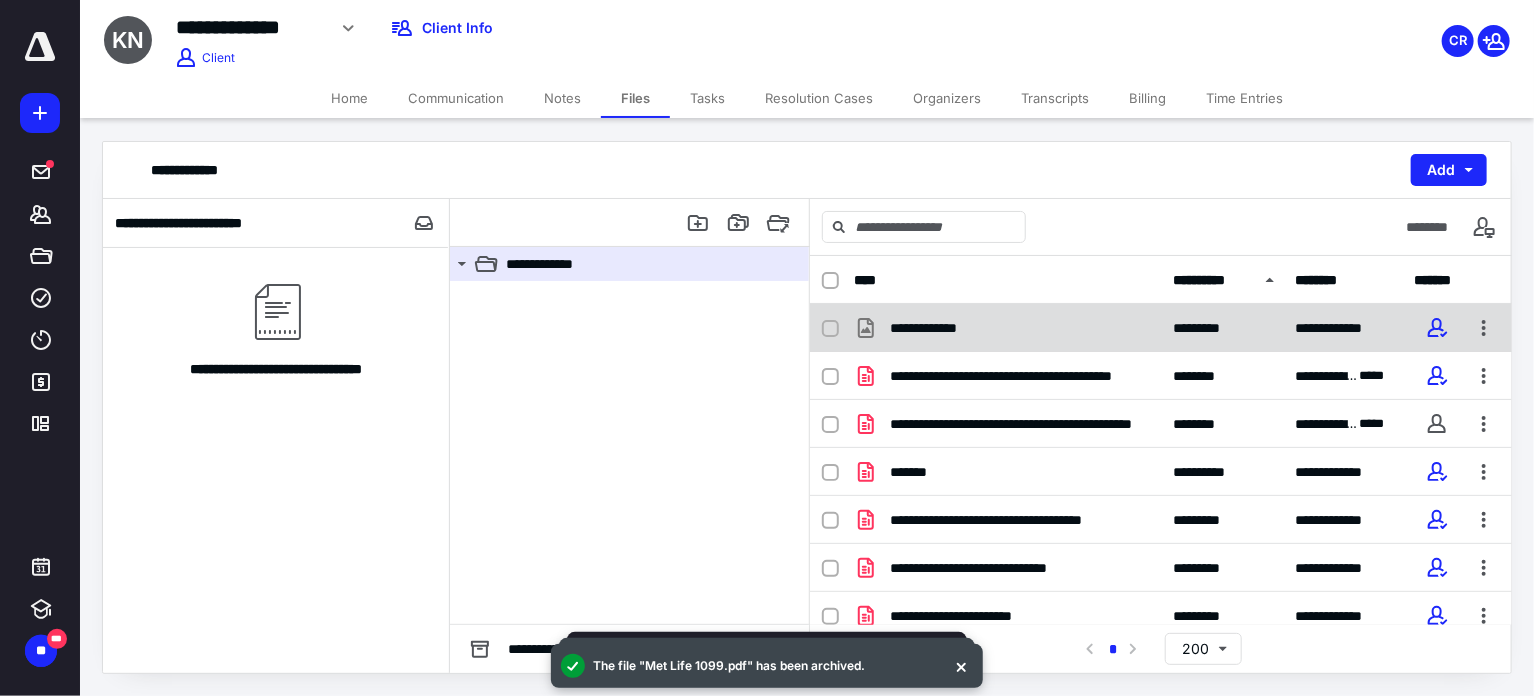 click 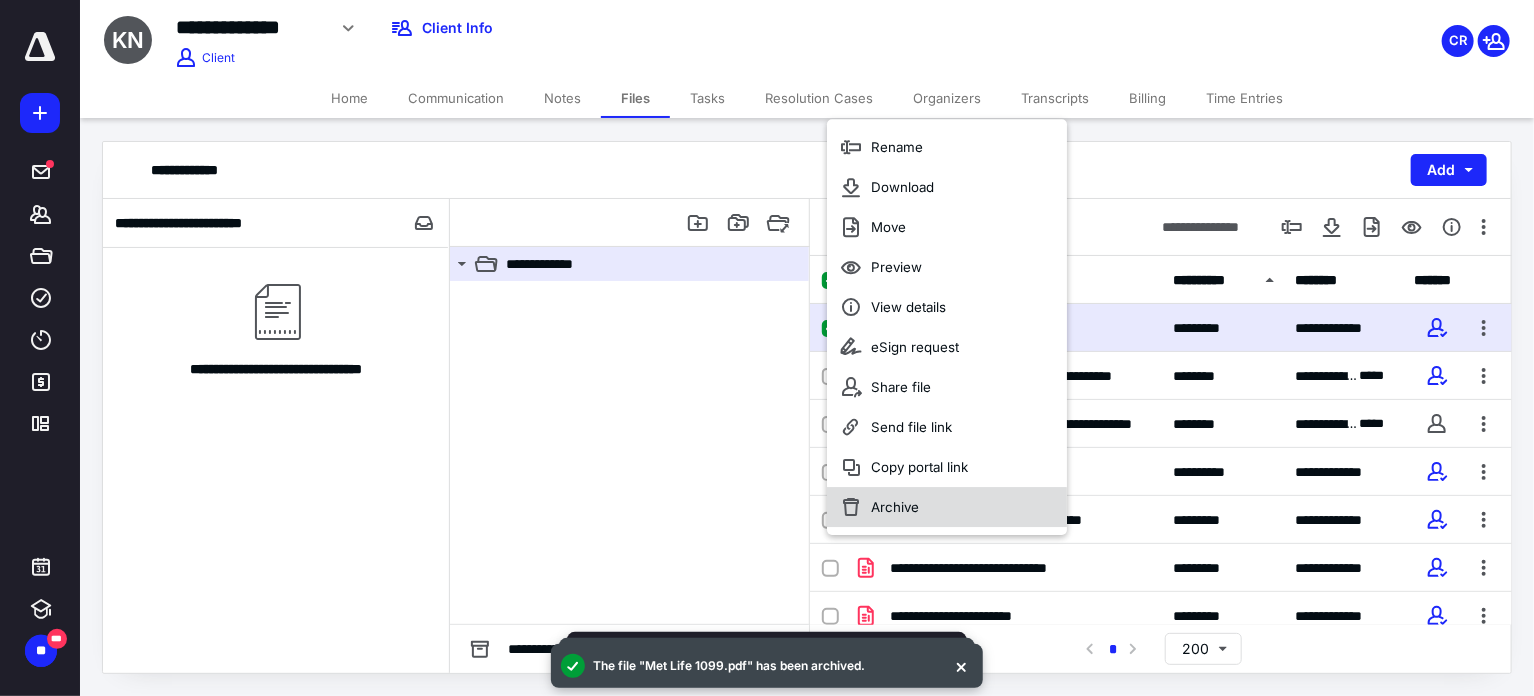 click on "Archive" at bounding box center (895, 507) 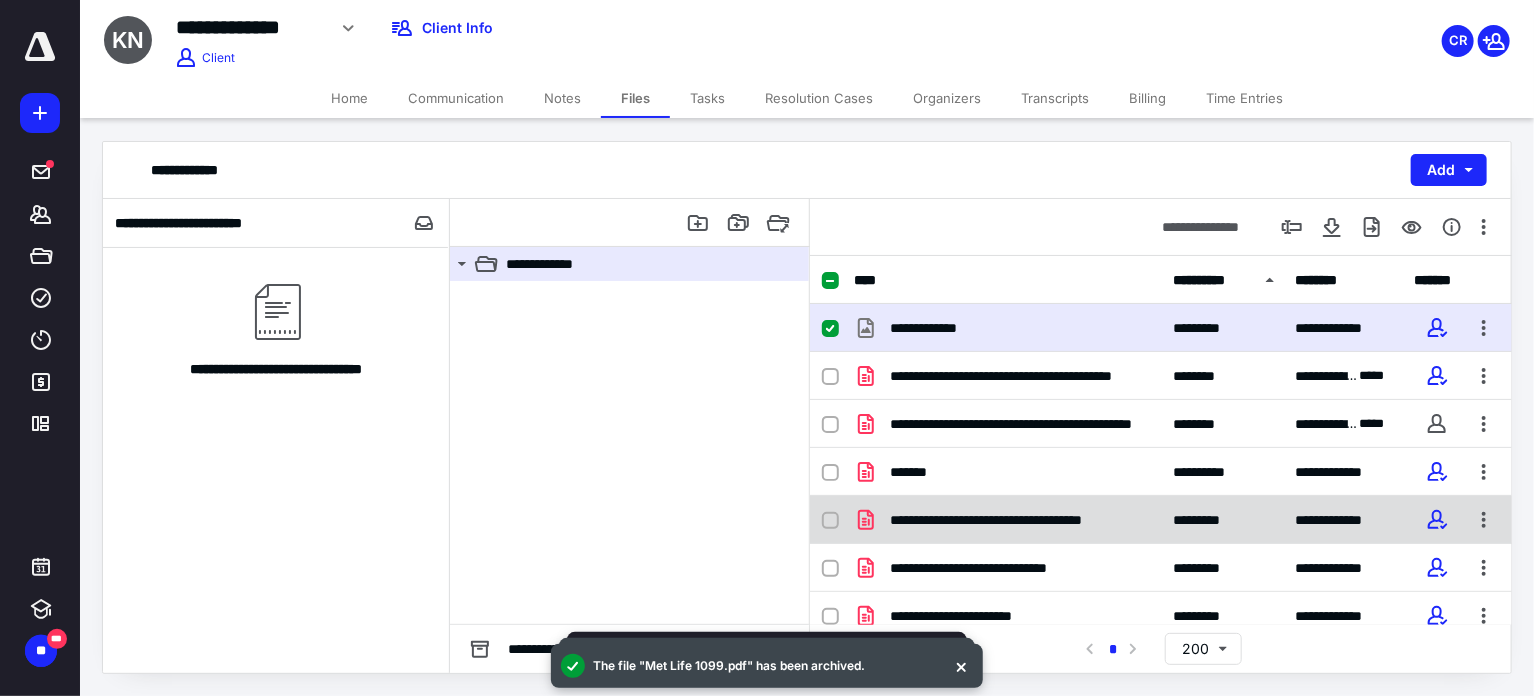 checkbox on "false" 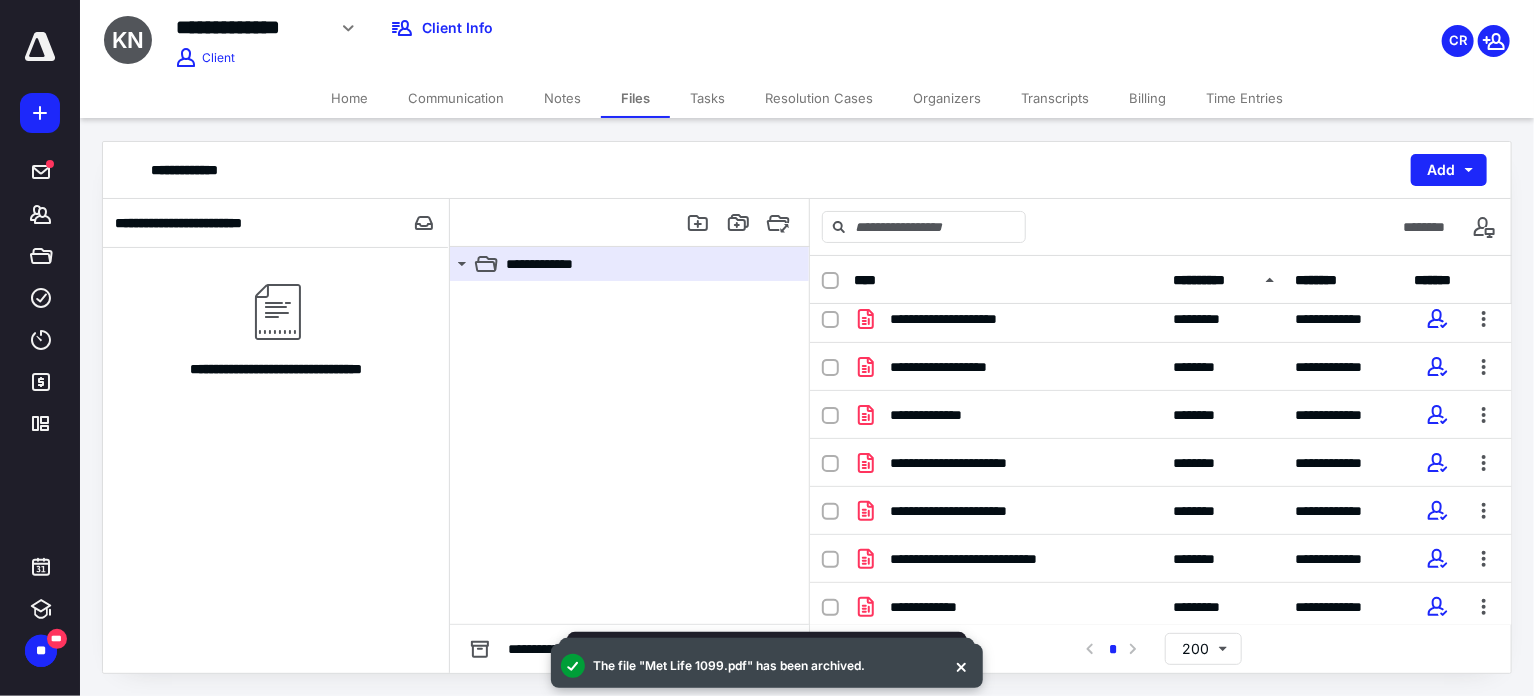 scroll, scrollTop: 635, scrollLeft: 0, axis: vertical 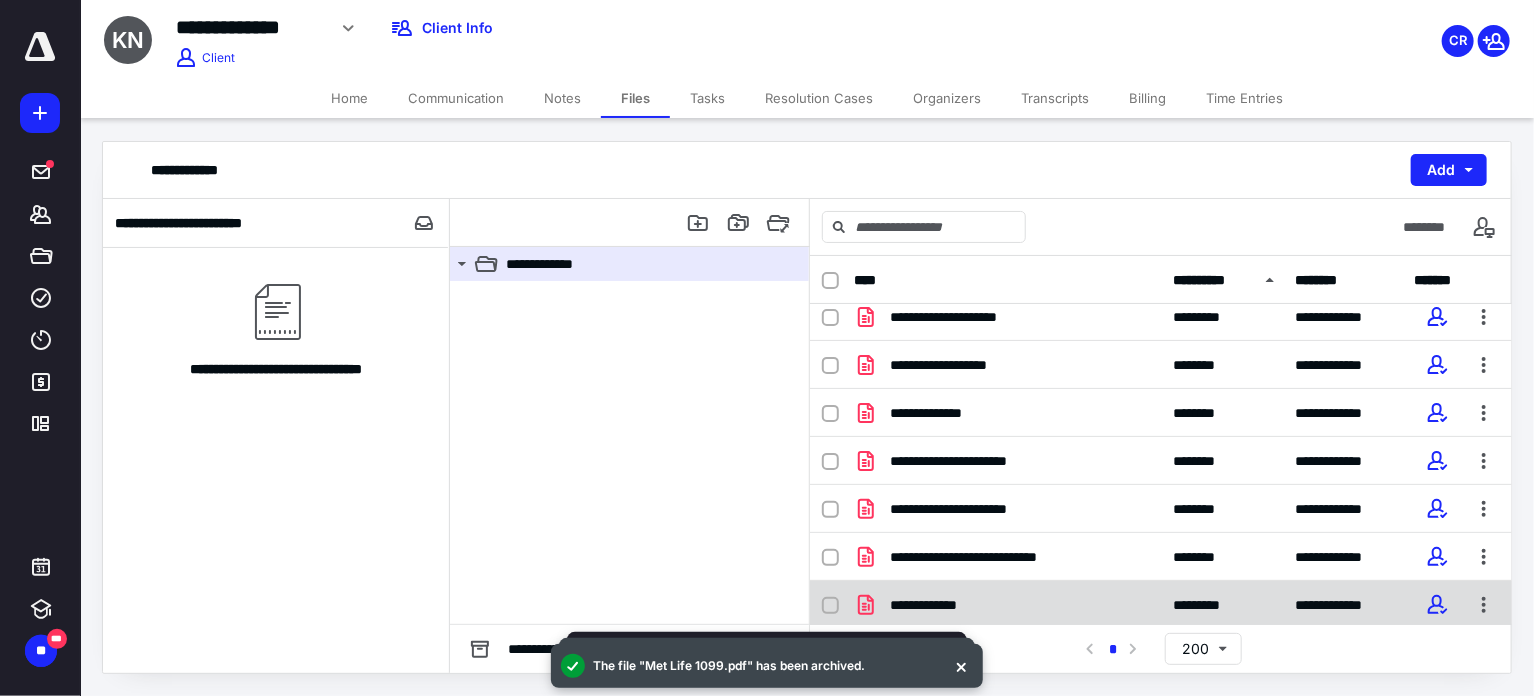 click 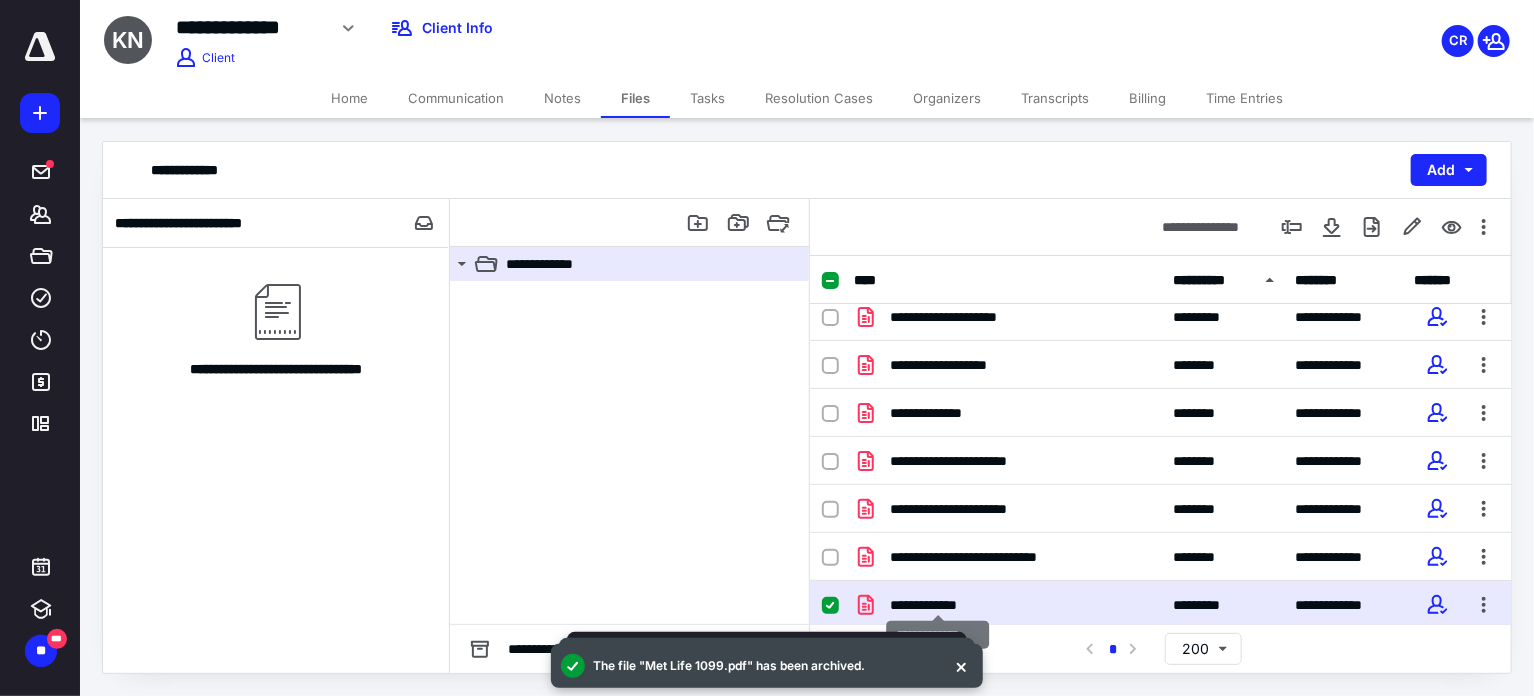 click on "**********" at bounding box center [938, 605] 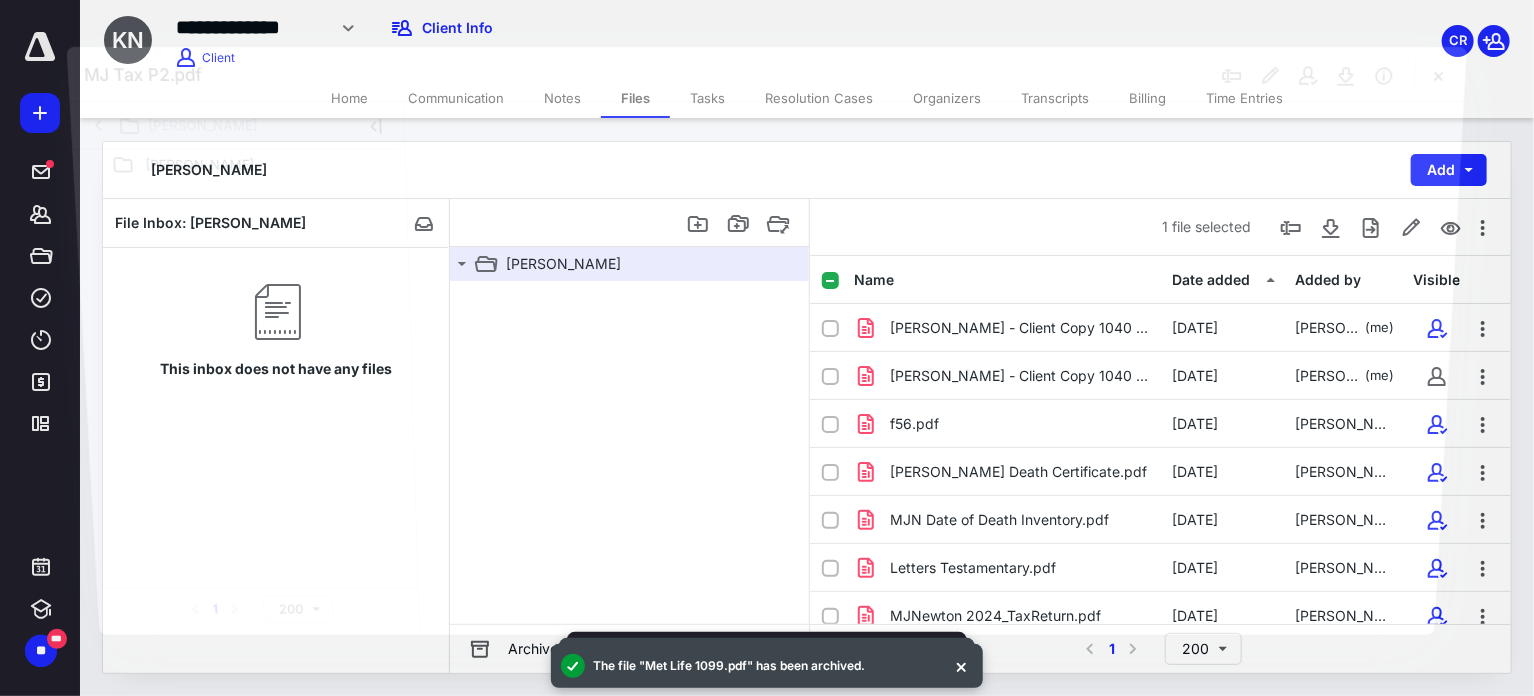 scroll, scrollTop: 635, scrollLeft: 0, axis: vertical 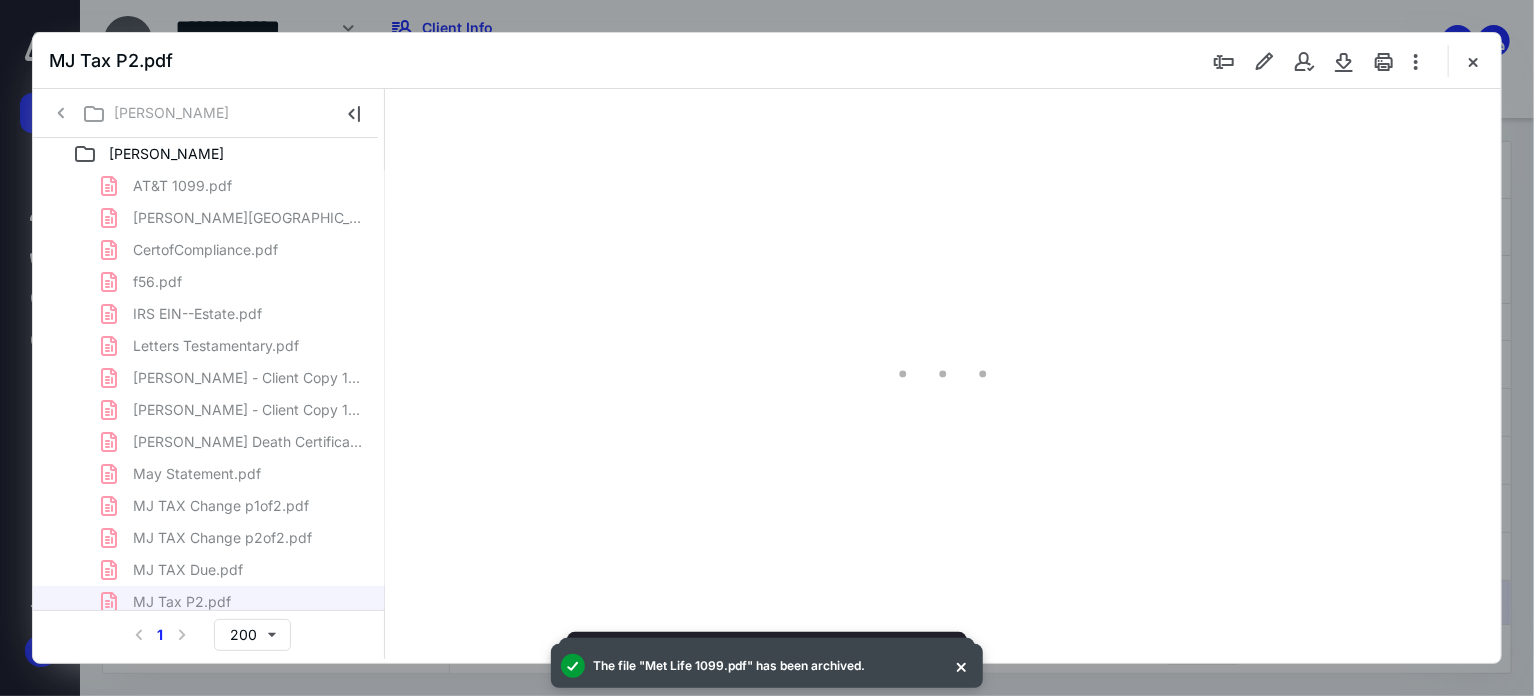 type on "59" 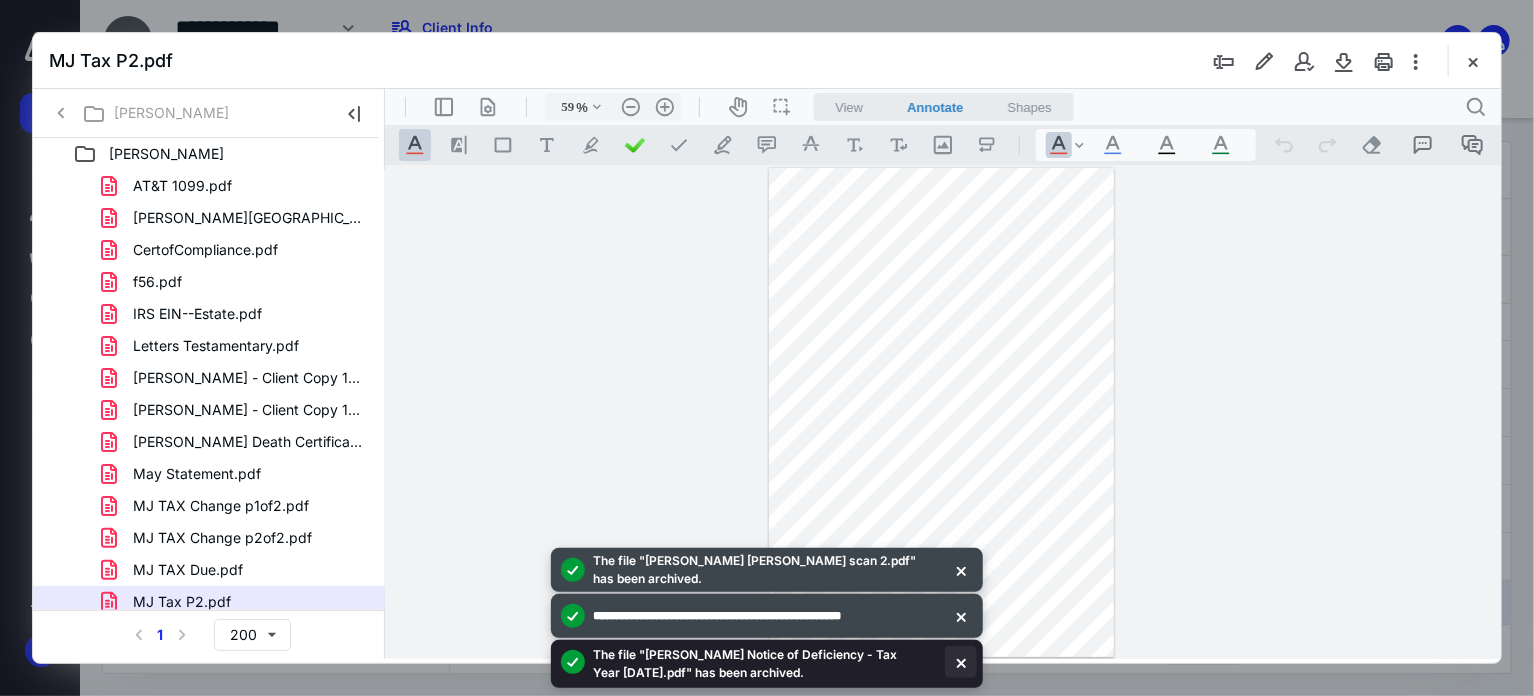 click at bounding box center (961, 662) 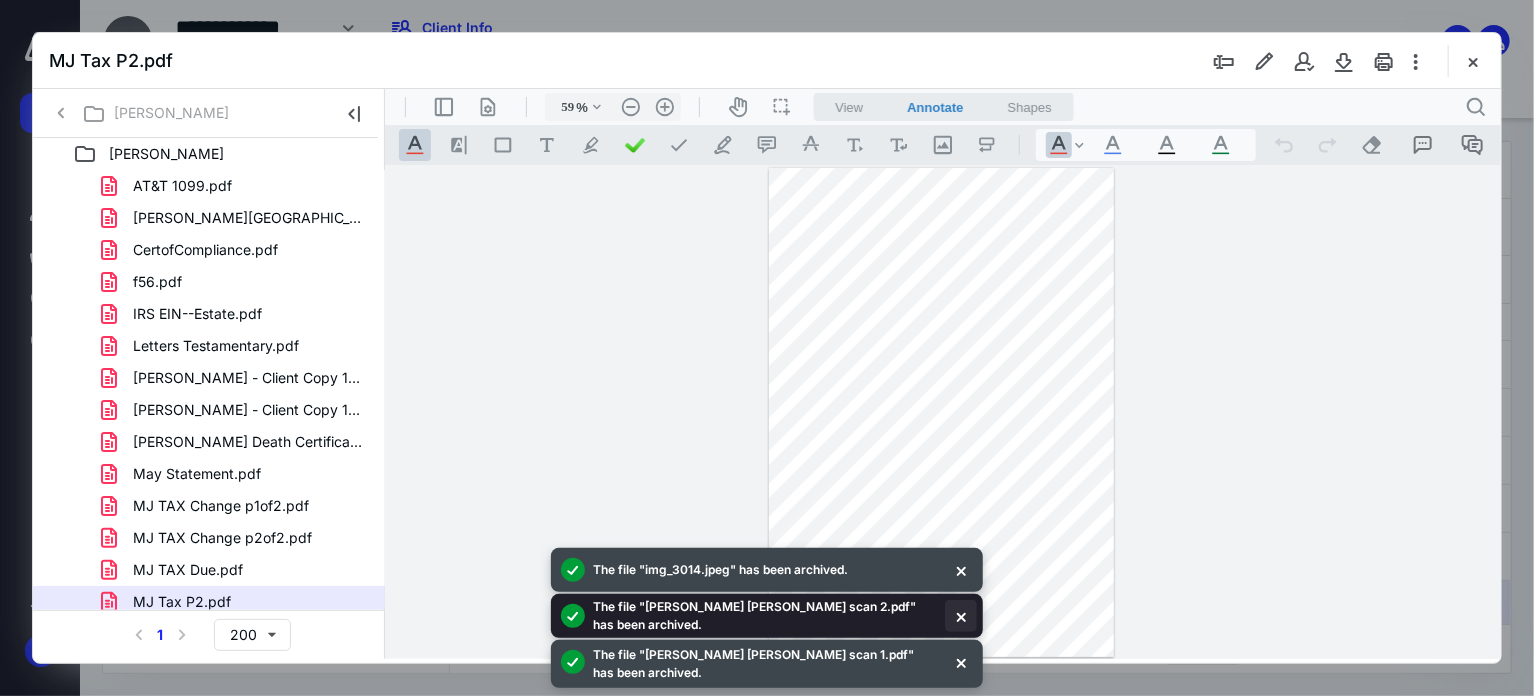 click at bounding box center [961, 616] 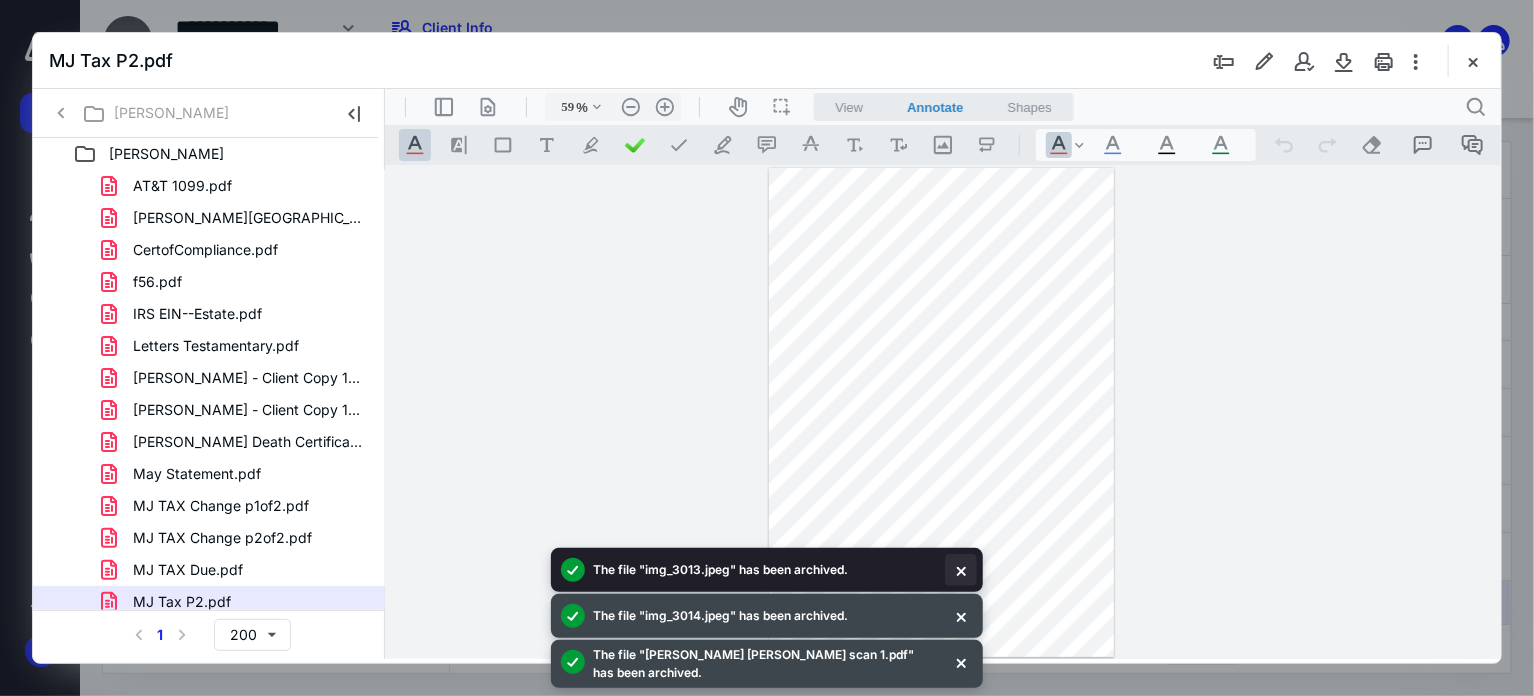 drag, startPoint x: 966, startPoint y: 571, endPoint x: 696, endPoint y: 482, distance: 284.29034 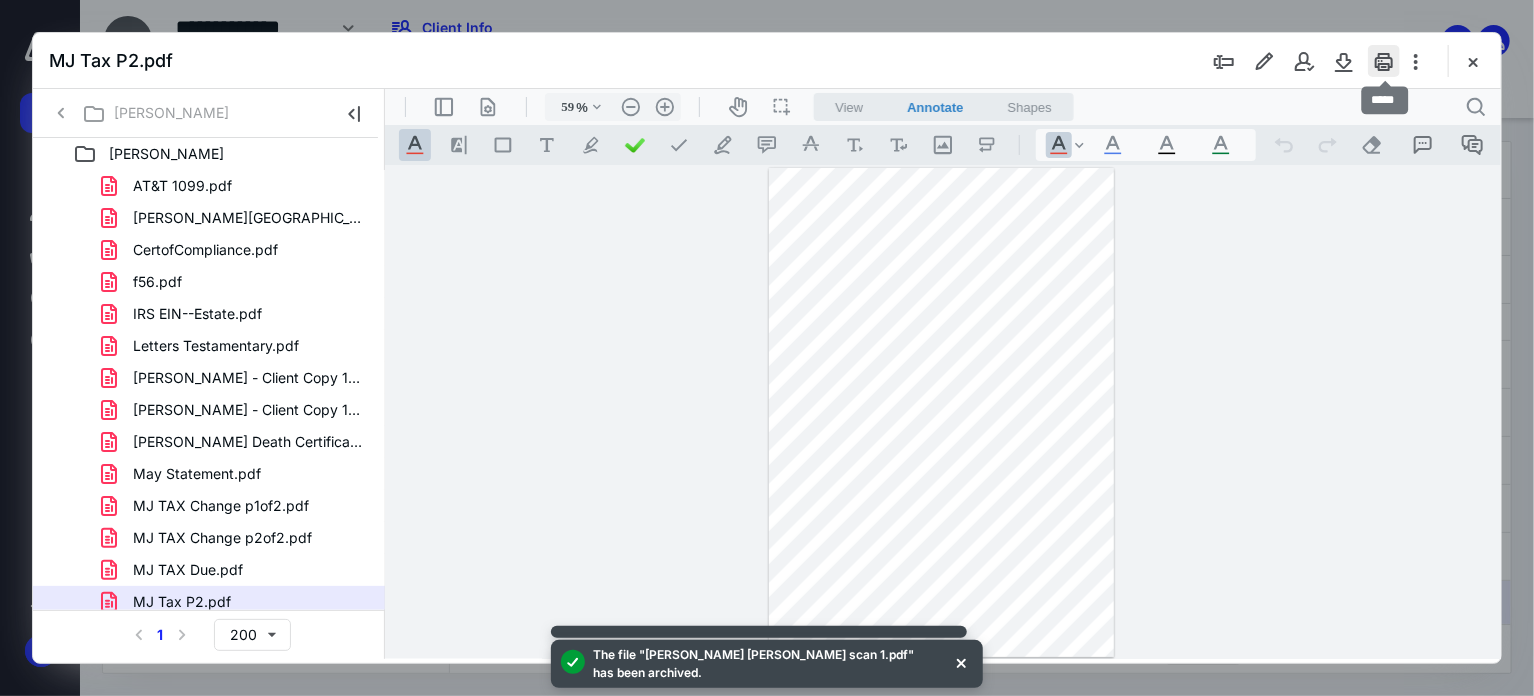 click at bounding box center (1384, 61) 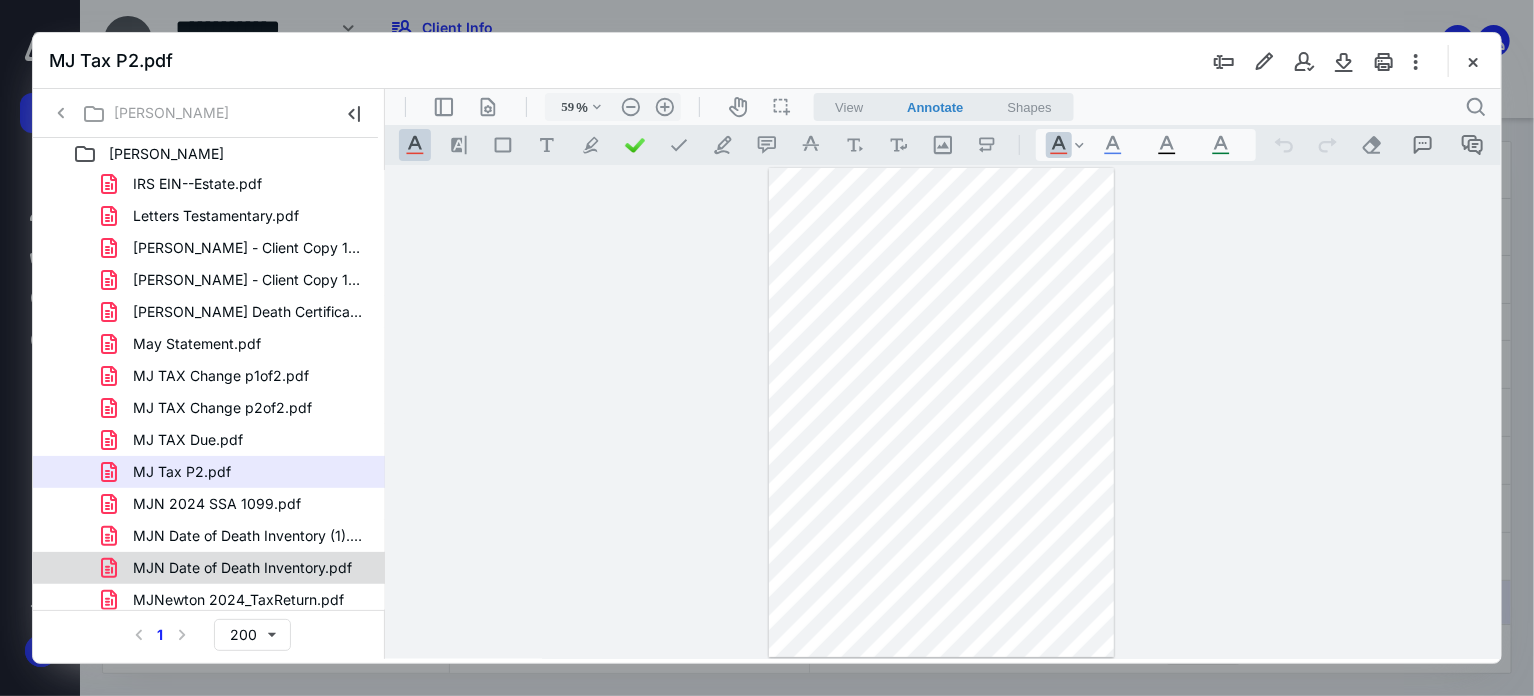 scroll, scrollTop: 199, scrollLeft: 0, axis: vertical 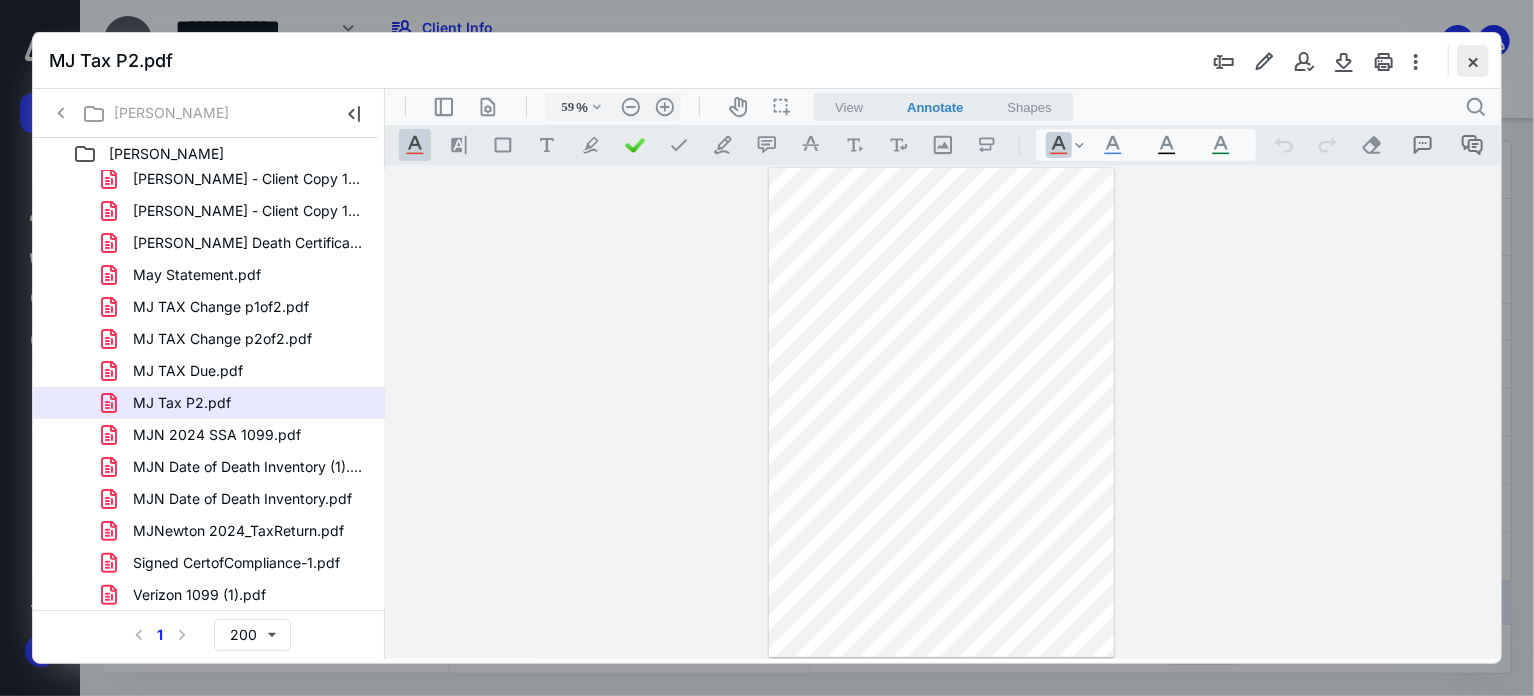 click at bounding box center (1473, 61) 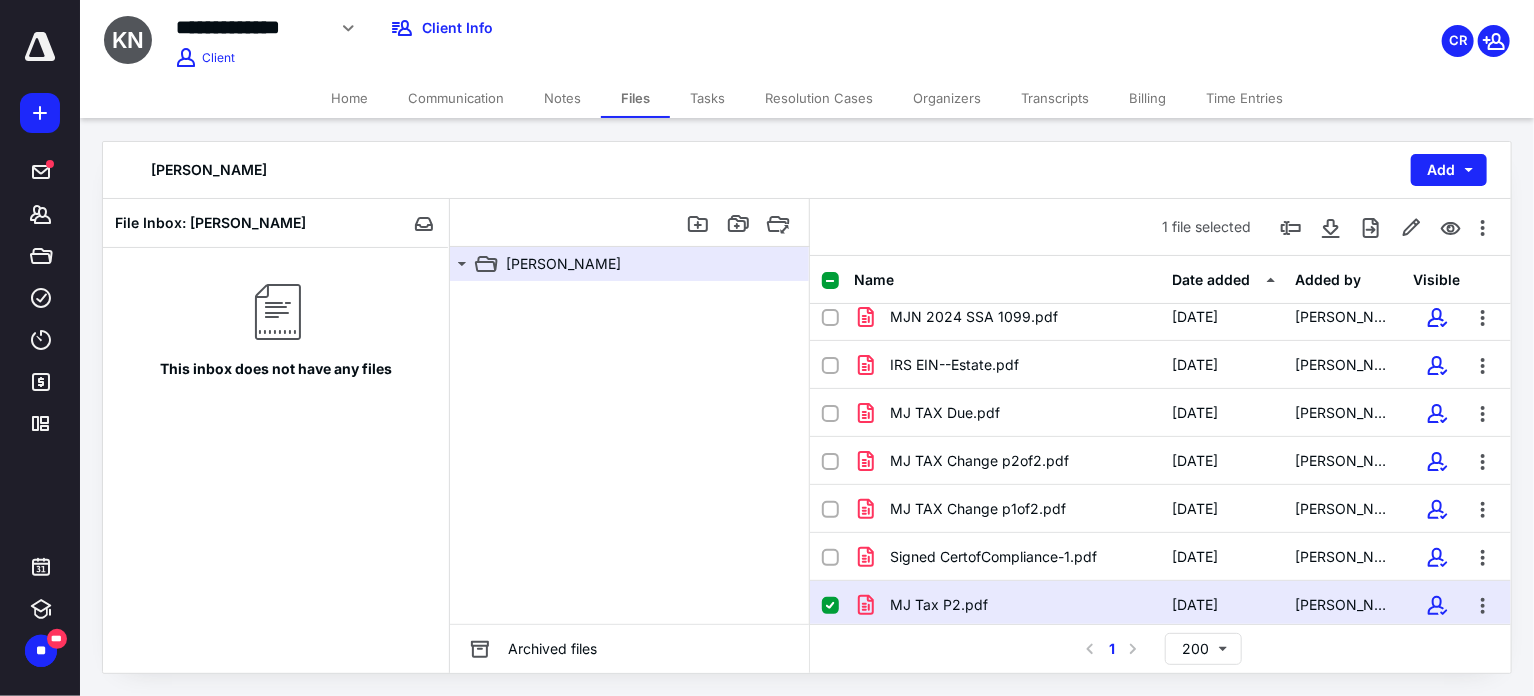 click 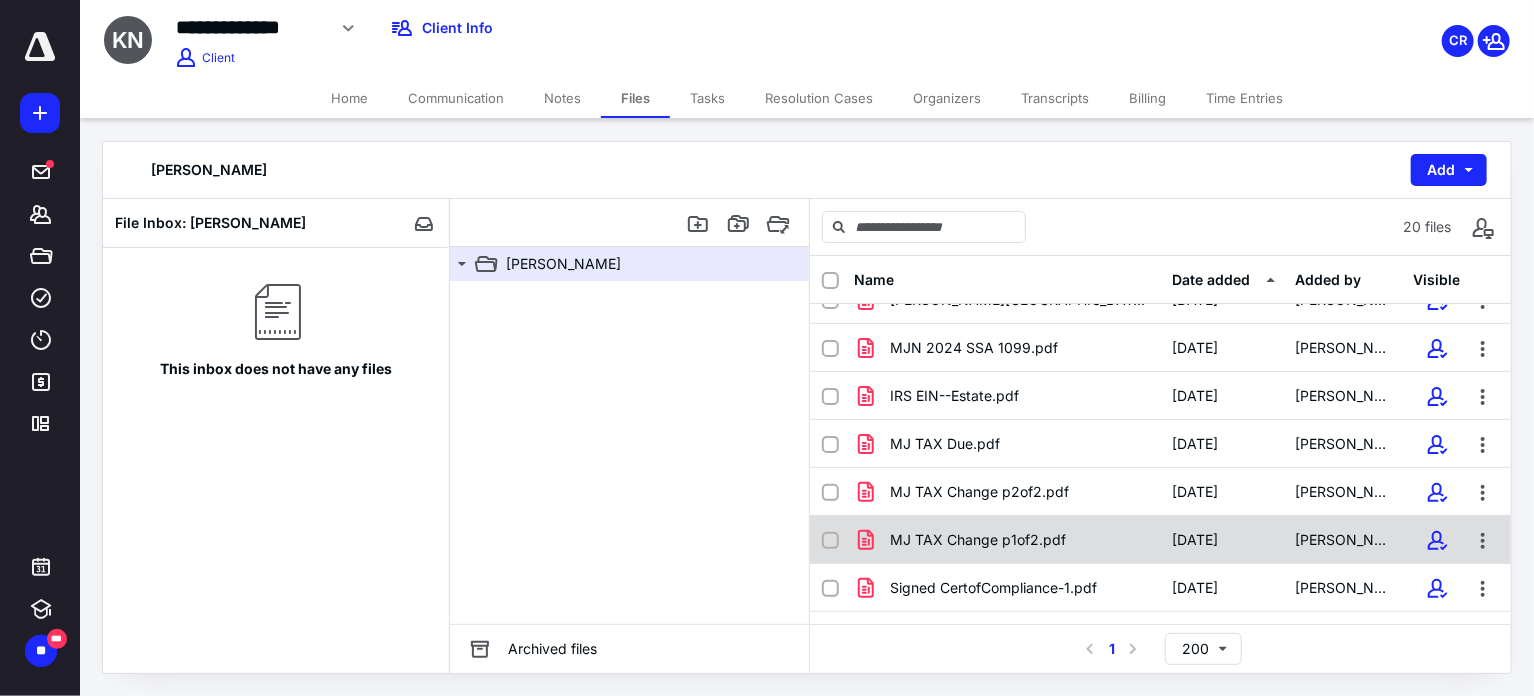scroll, scrollTop: 635, scrollLeft: 0, axis: vertical 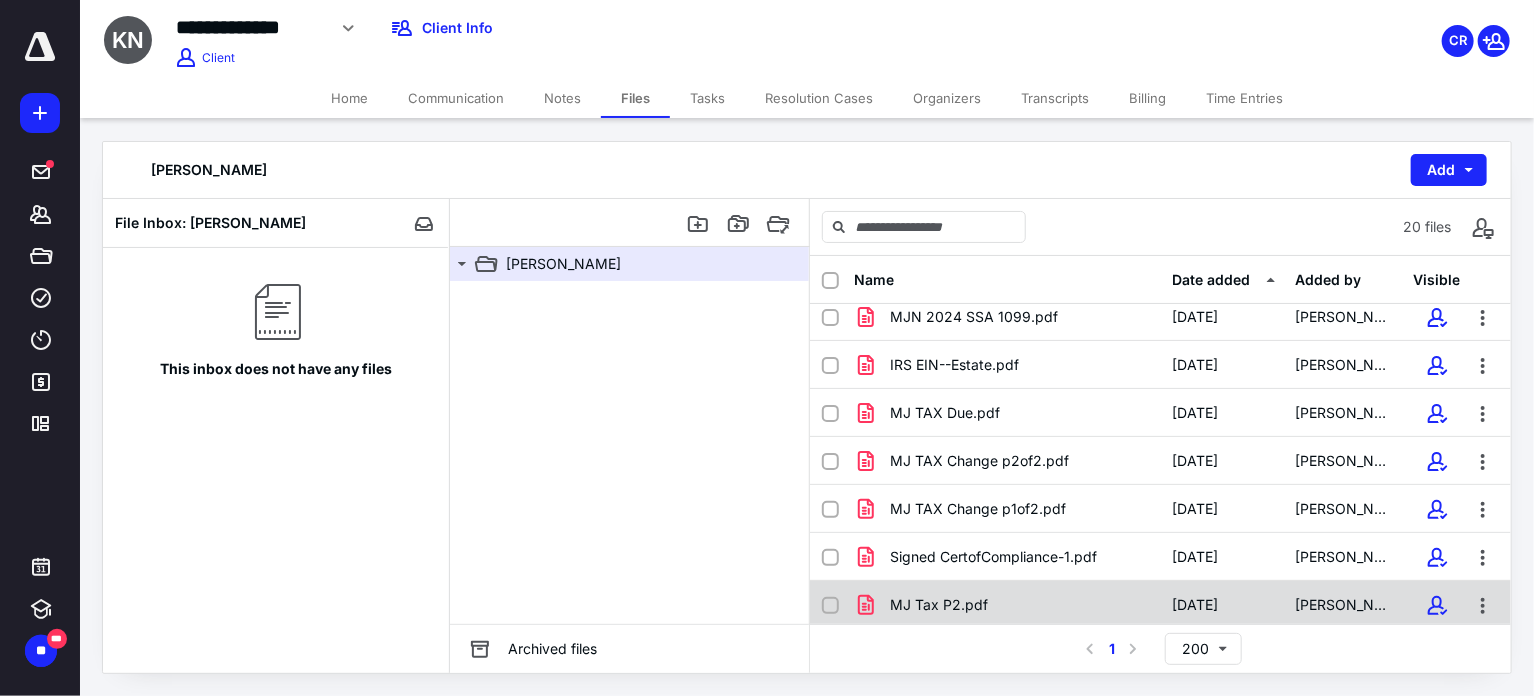 click at bounding box center (830, 606) 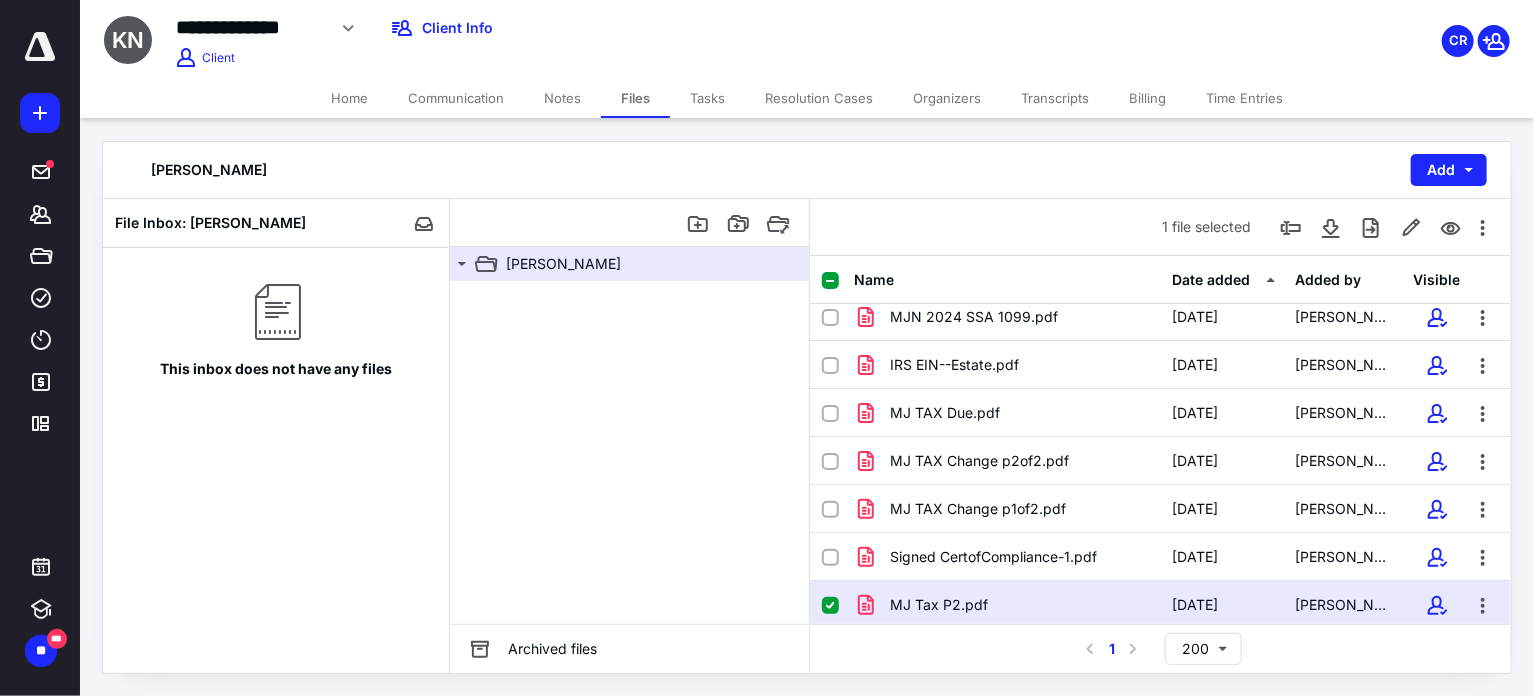 checkbox on "true" 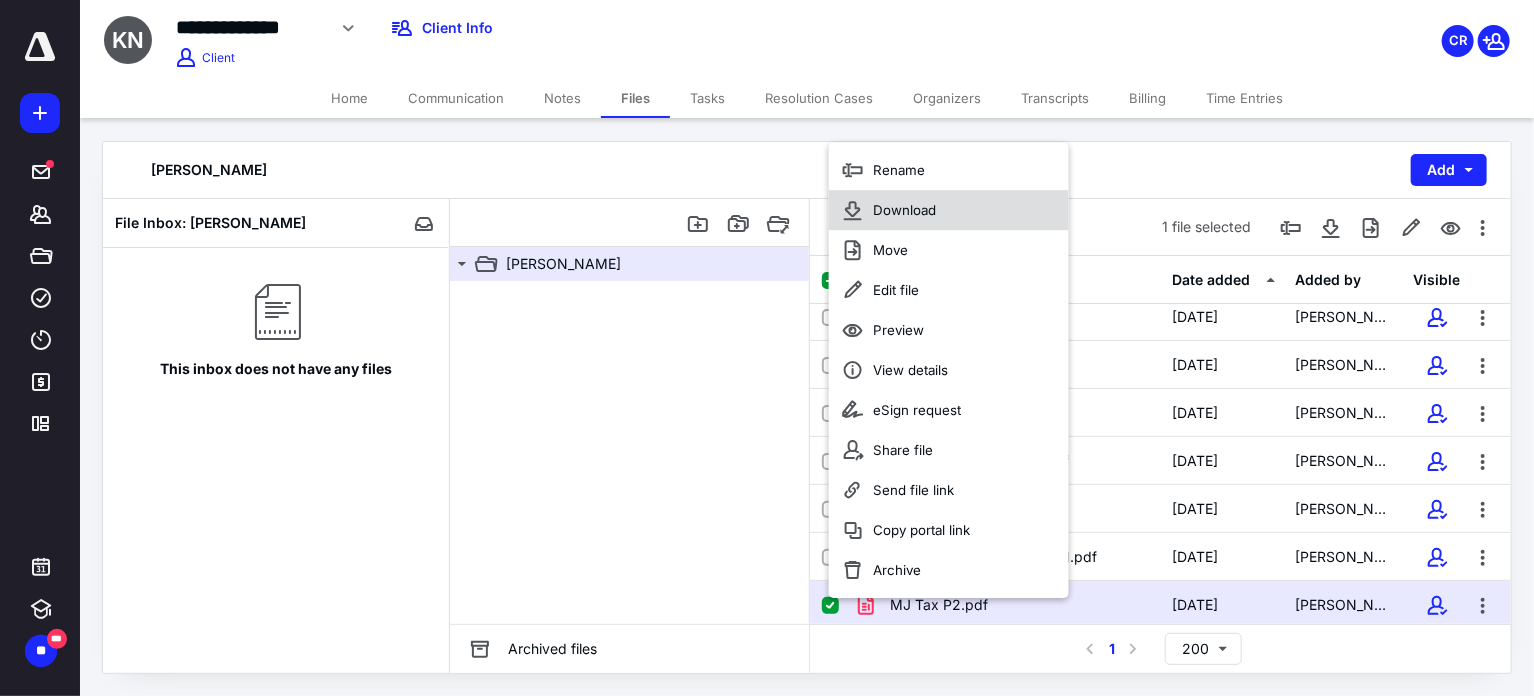 click on "Download" at bounding box center (904, 210) 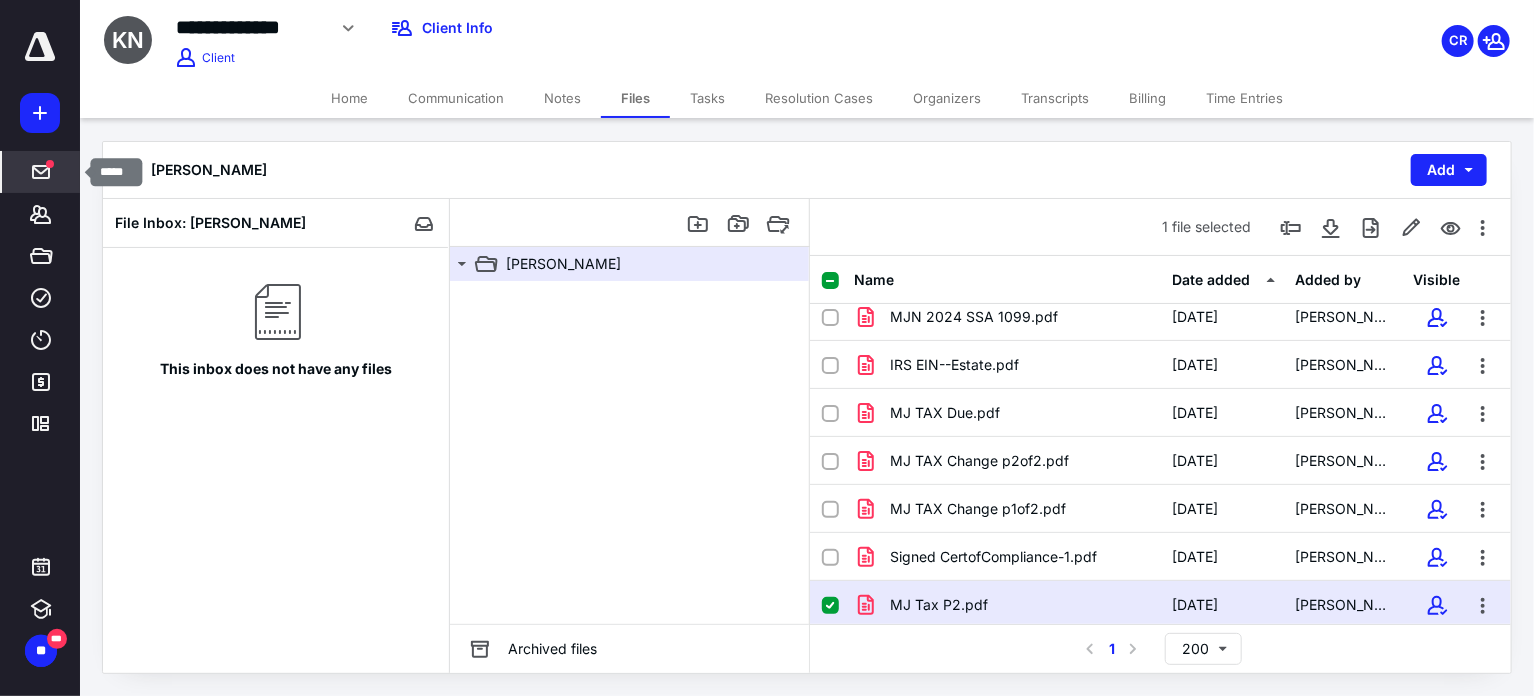 click 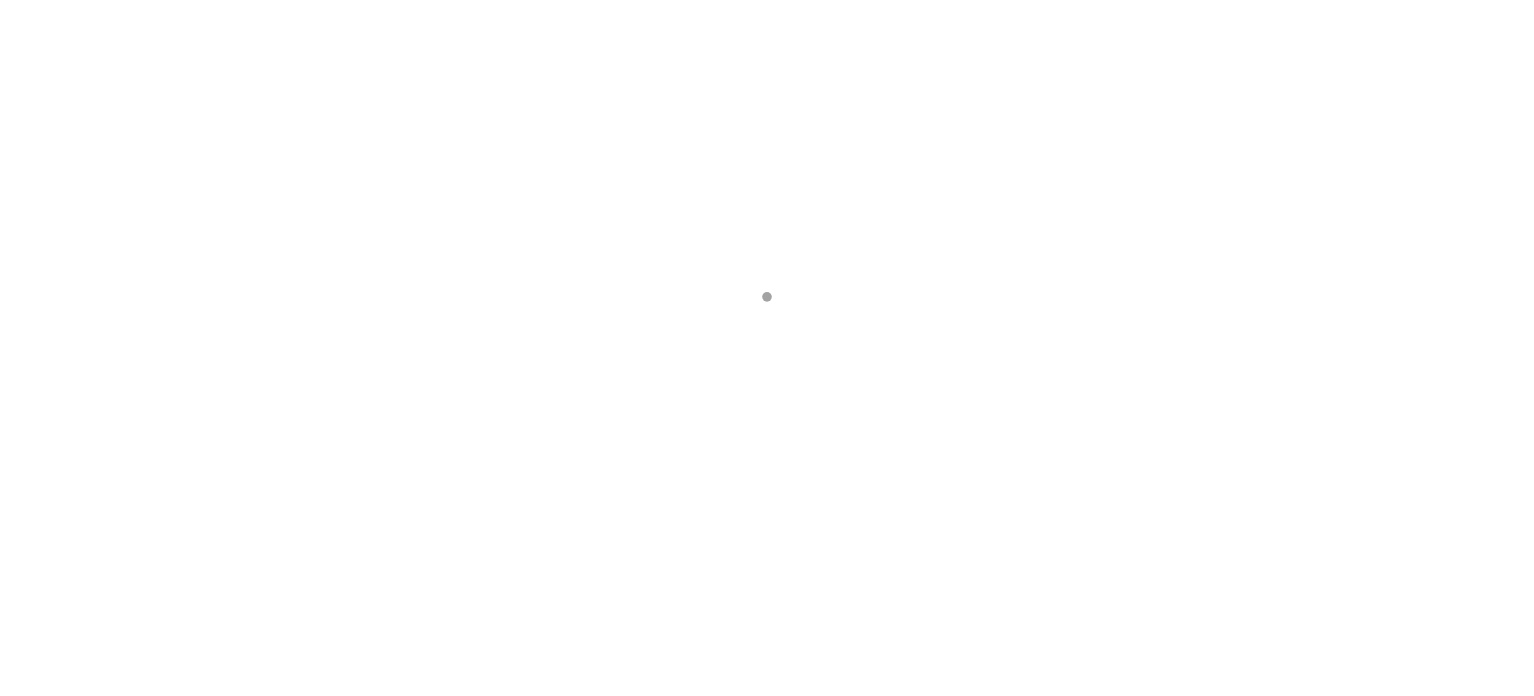 scroll, scrollTop: 0, scrollLeft: 0, axis: both 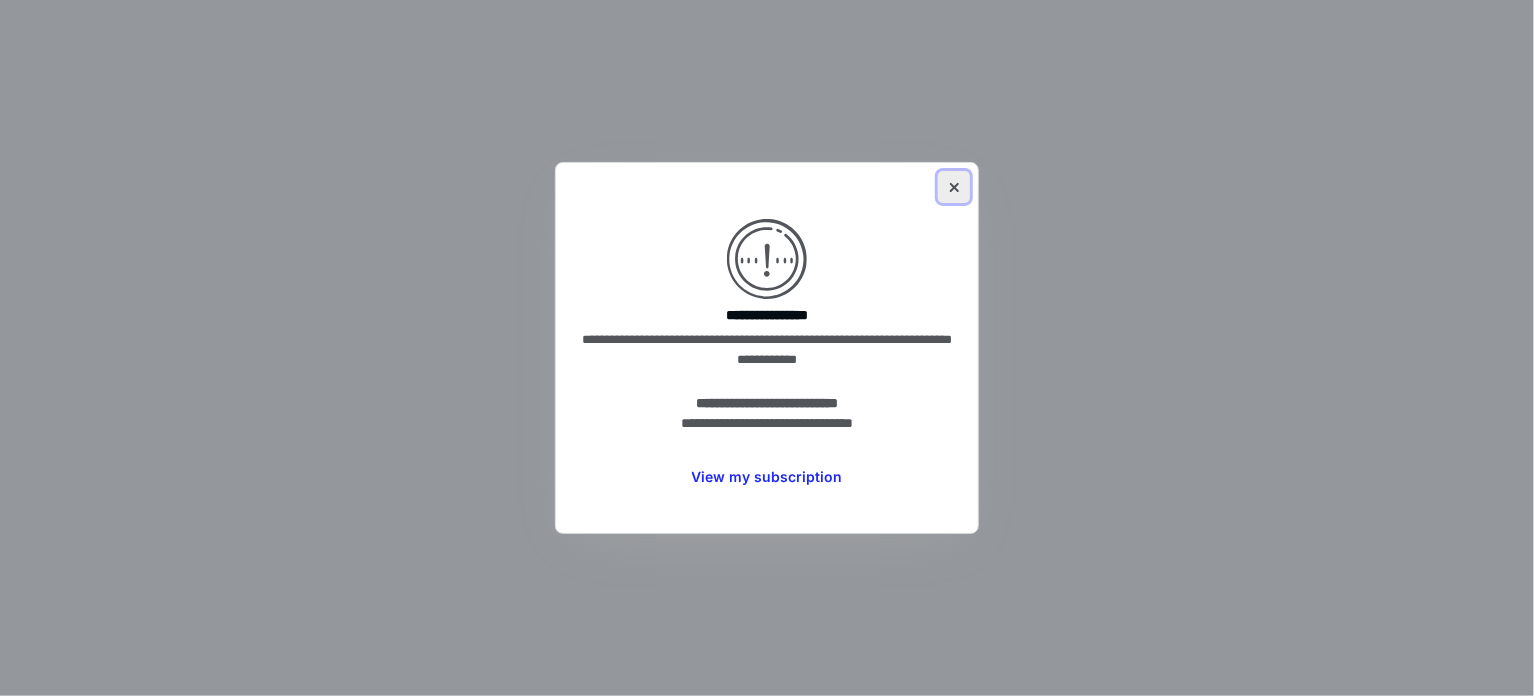 click at bounding box center [954, 187] 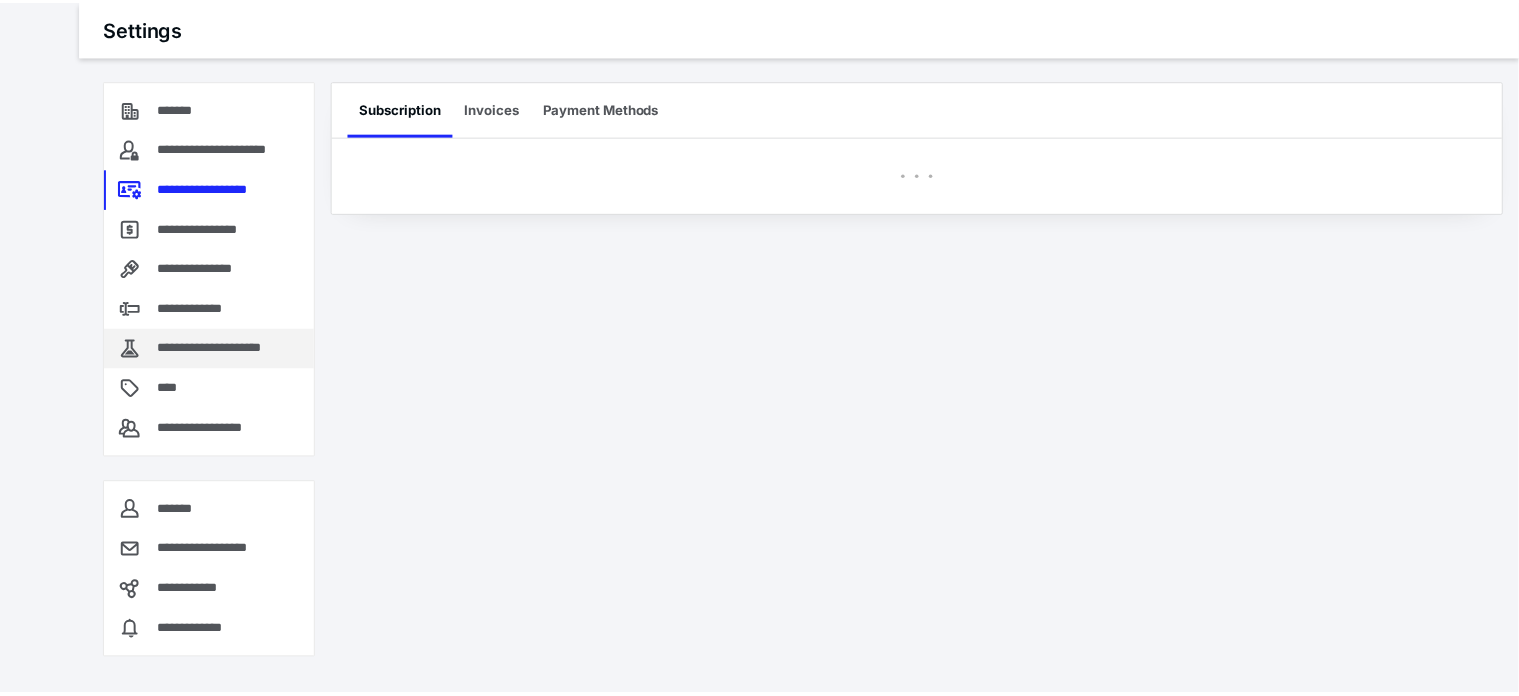 scroll, scrollTop: 0, scrollLeft: 0, axis: both 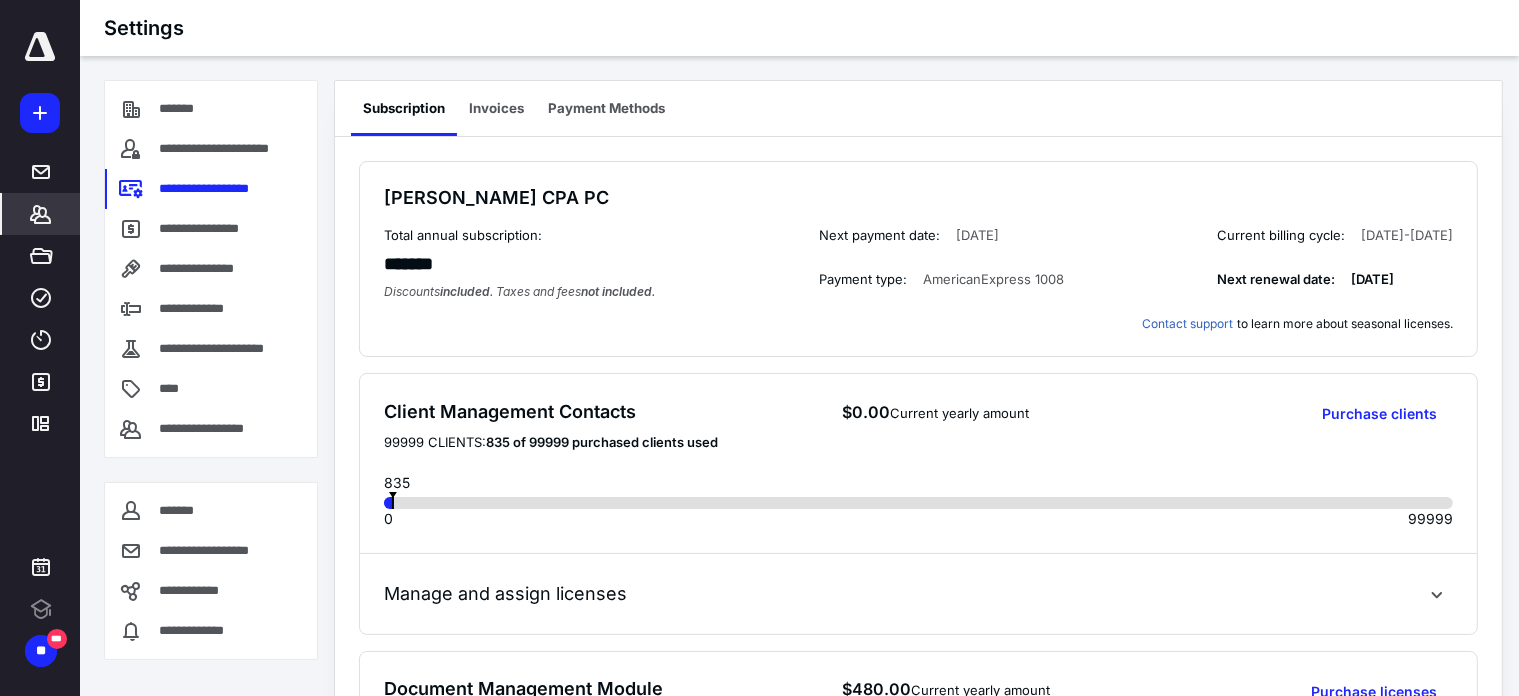 drag, startPoint x: 36, startPoint y: 218, endPoint x: 46, endPoint y: 219, distance: 10.049875 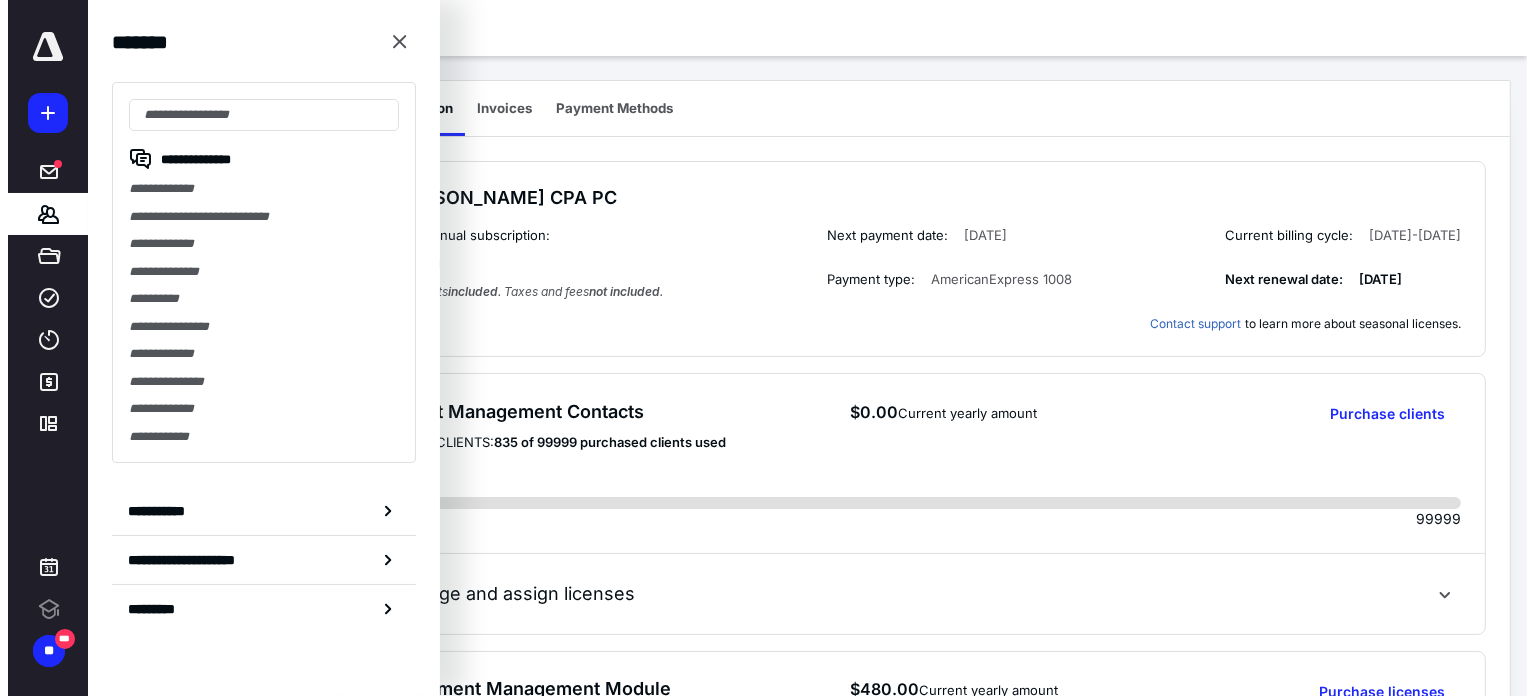 scroll, scrollTop: 0, scrollLeft: 0, axis: both 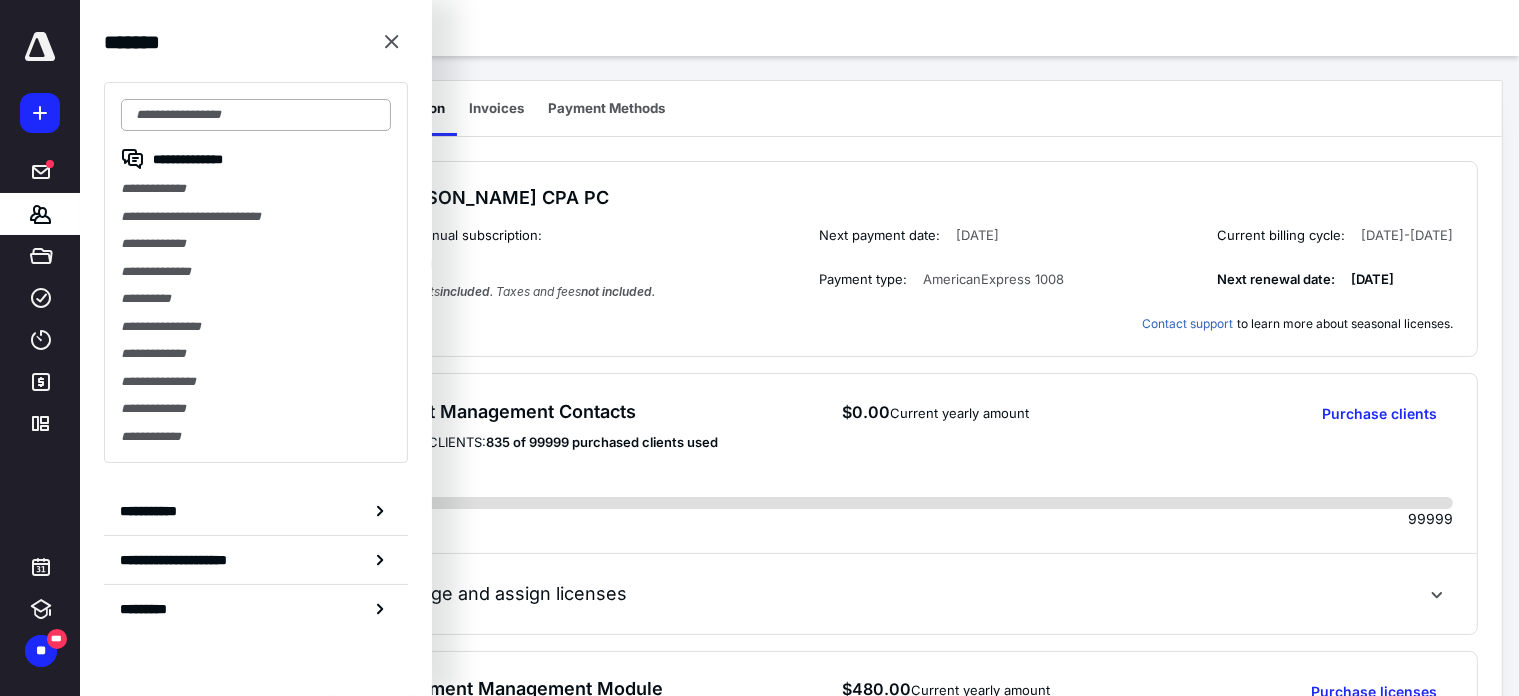 click at bounding box center (256, 115) 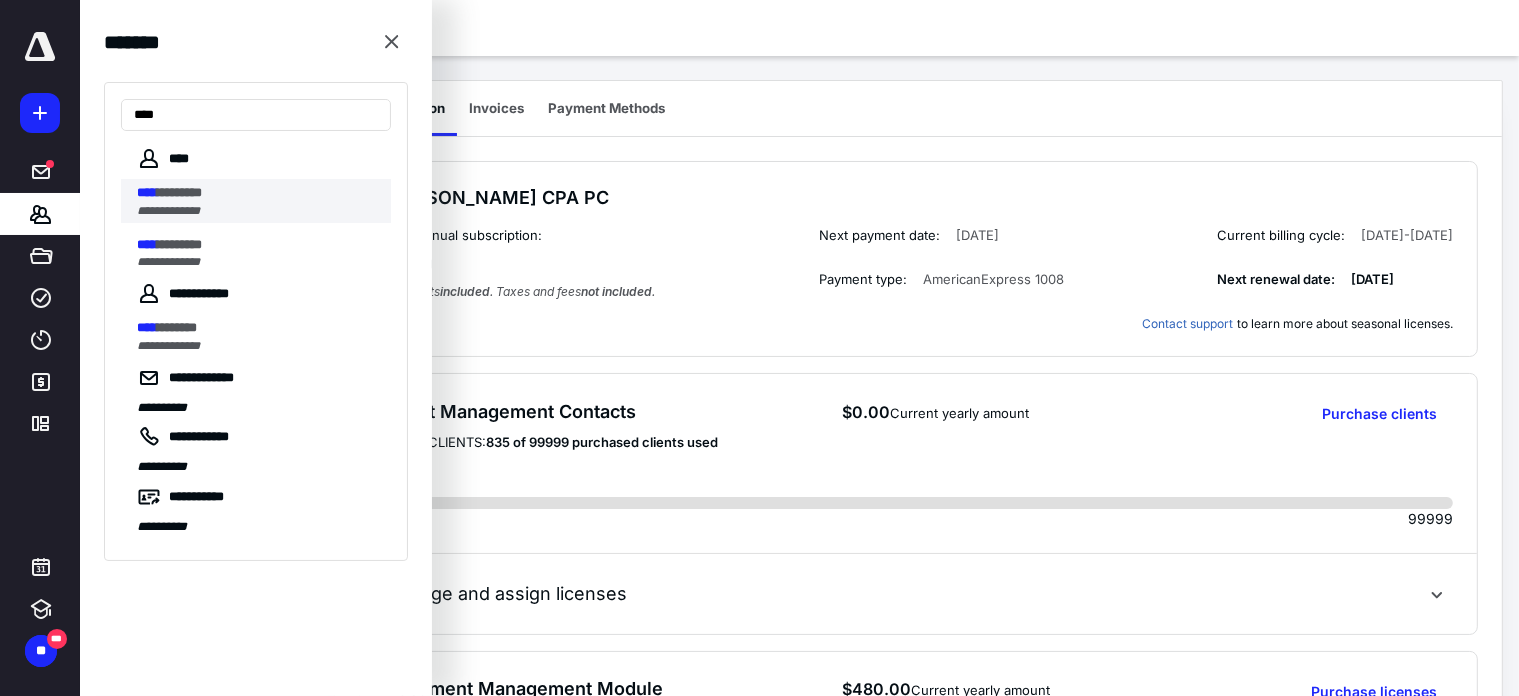 type on "****" 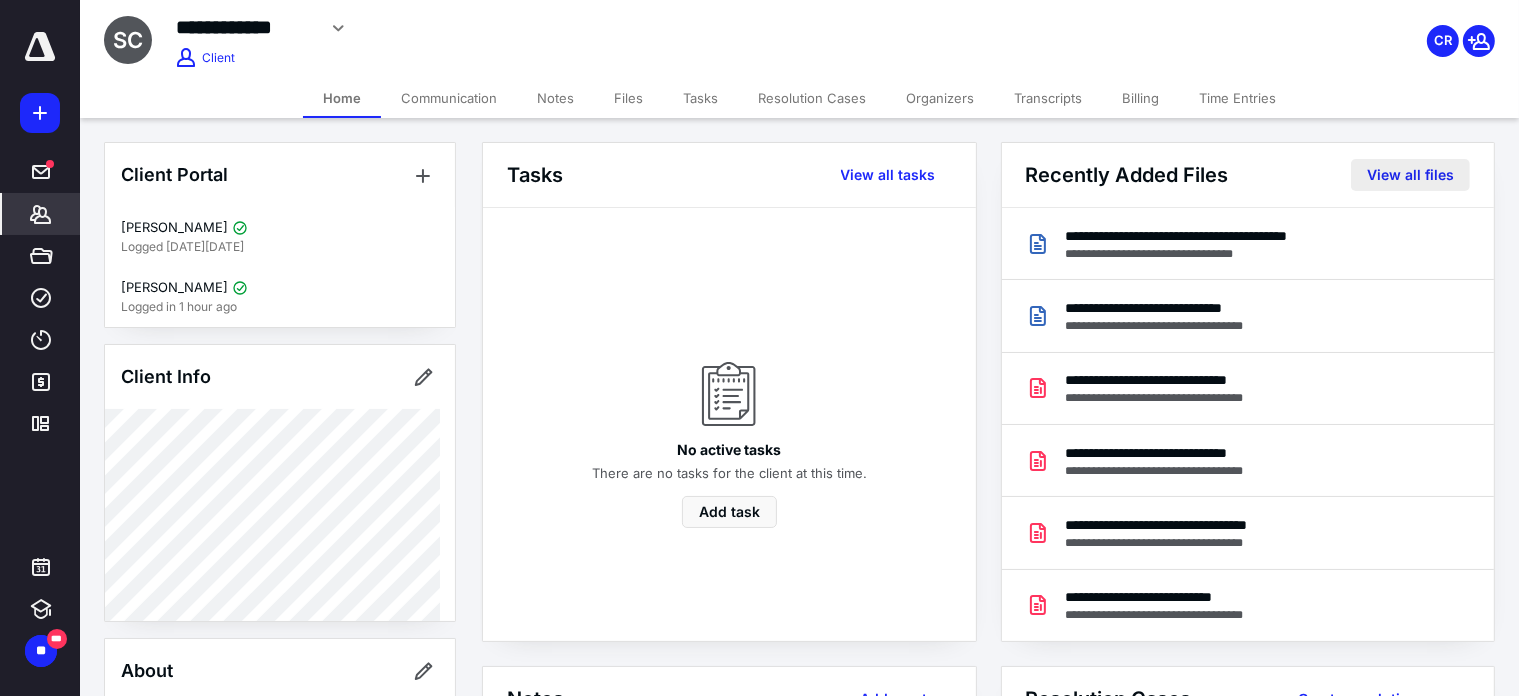 click on "View all files" at bounding box center (1410, 175) 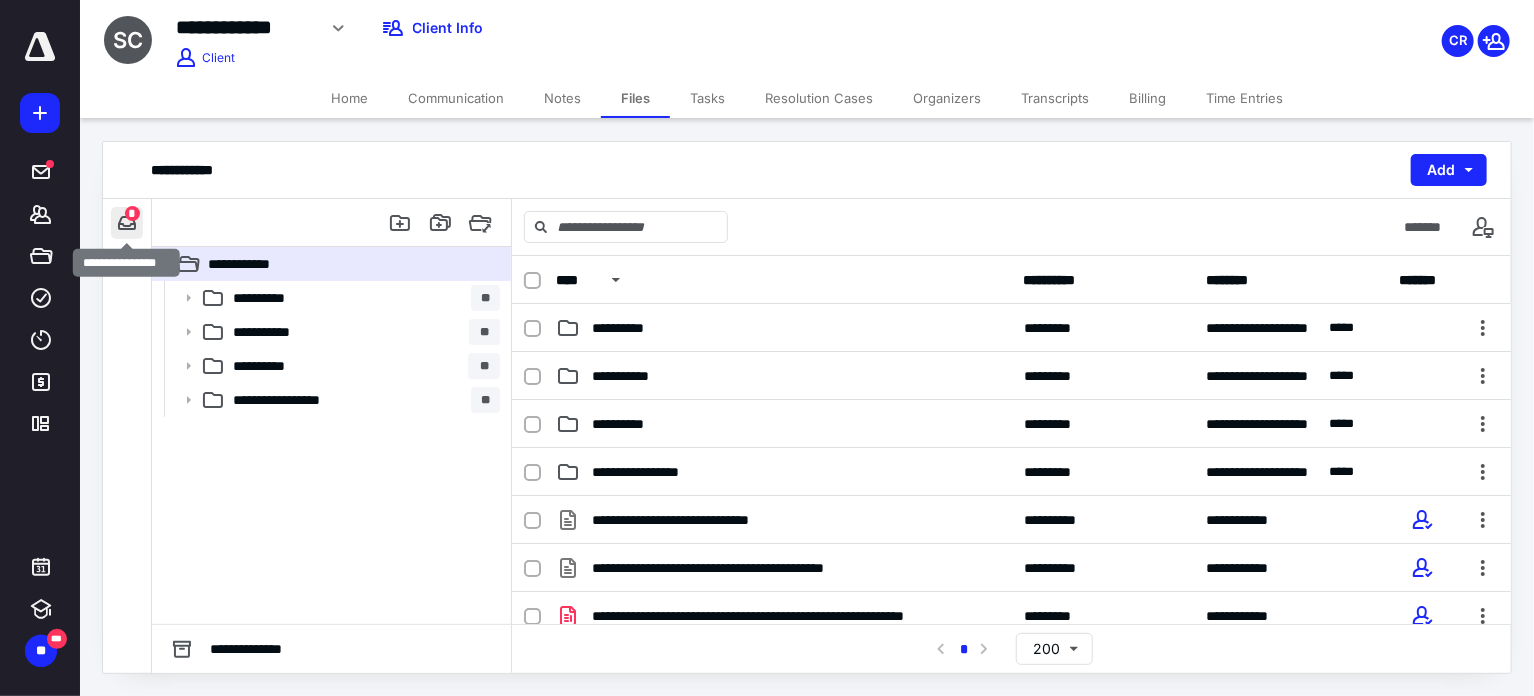 click at bounding box center (127, 223) 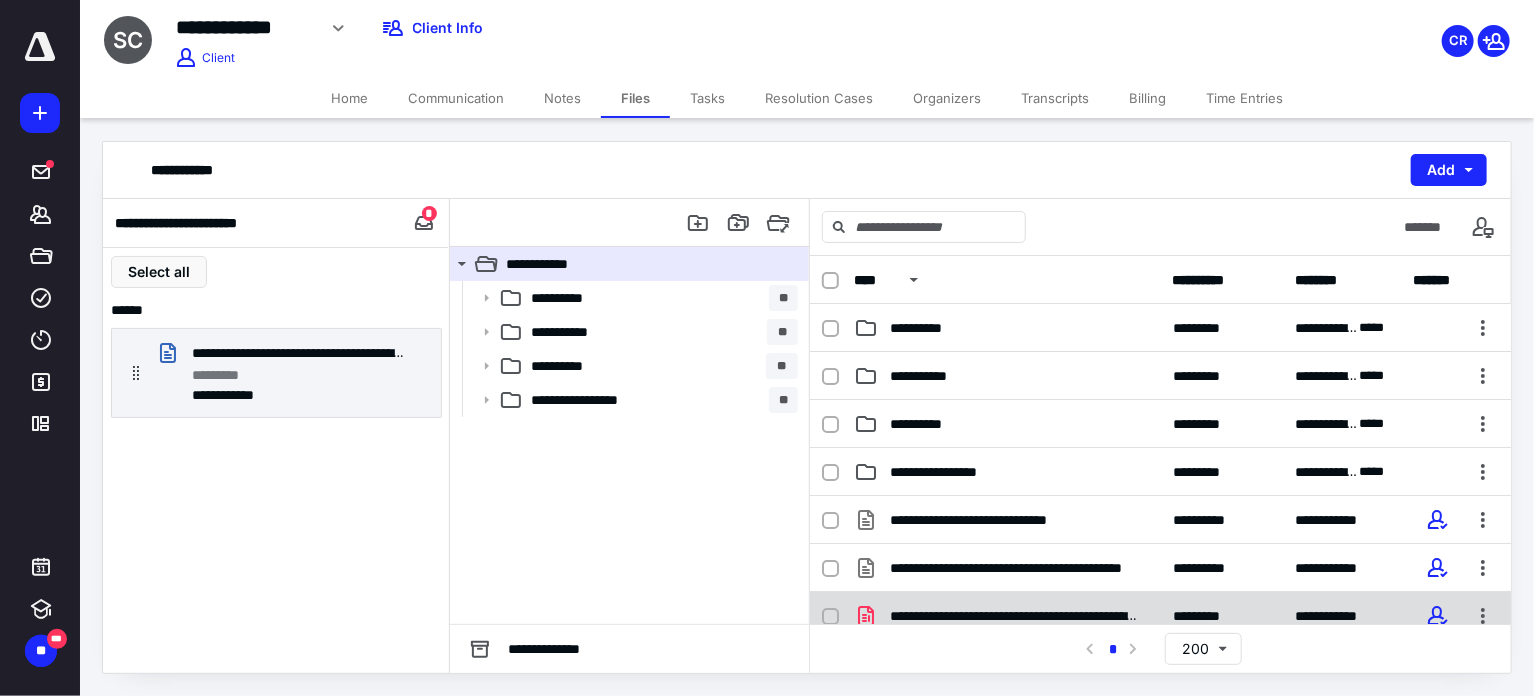scroll, scrollTop: 170, scrollLeft: 0, axis: vertical 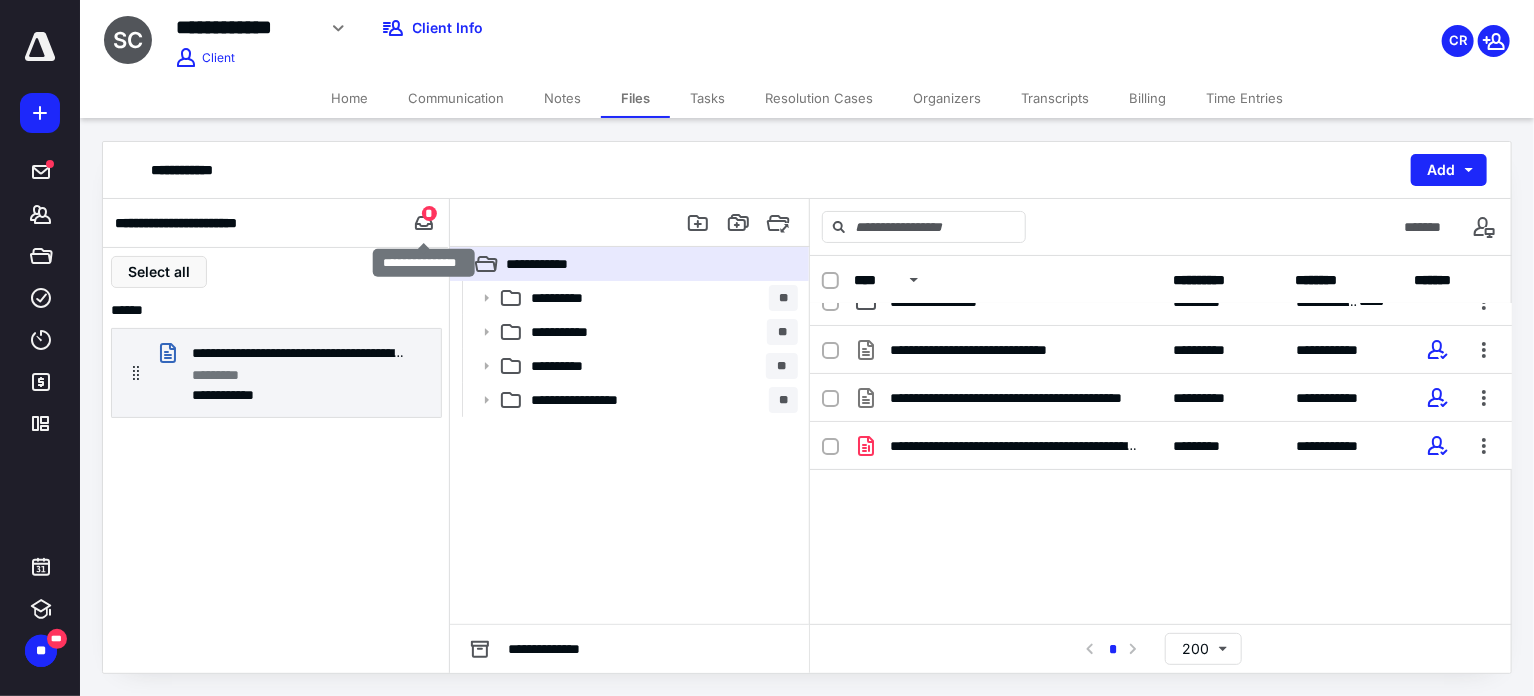 click on "*" at bounding box center [429, 213] 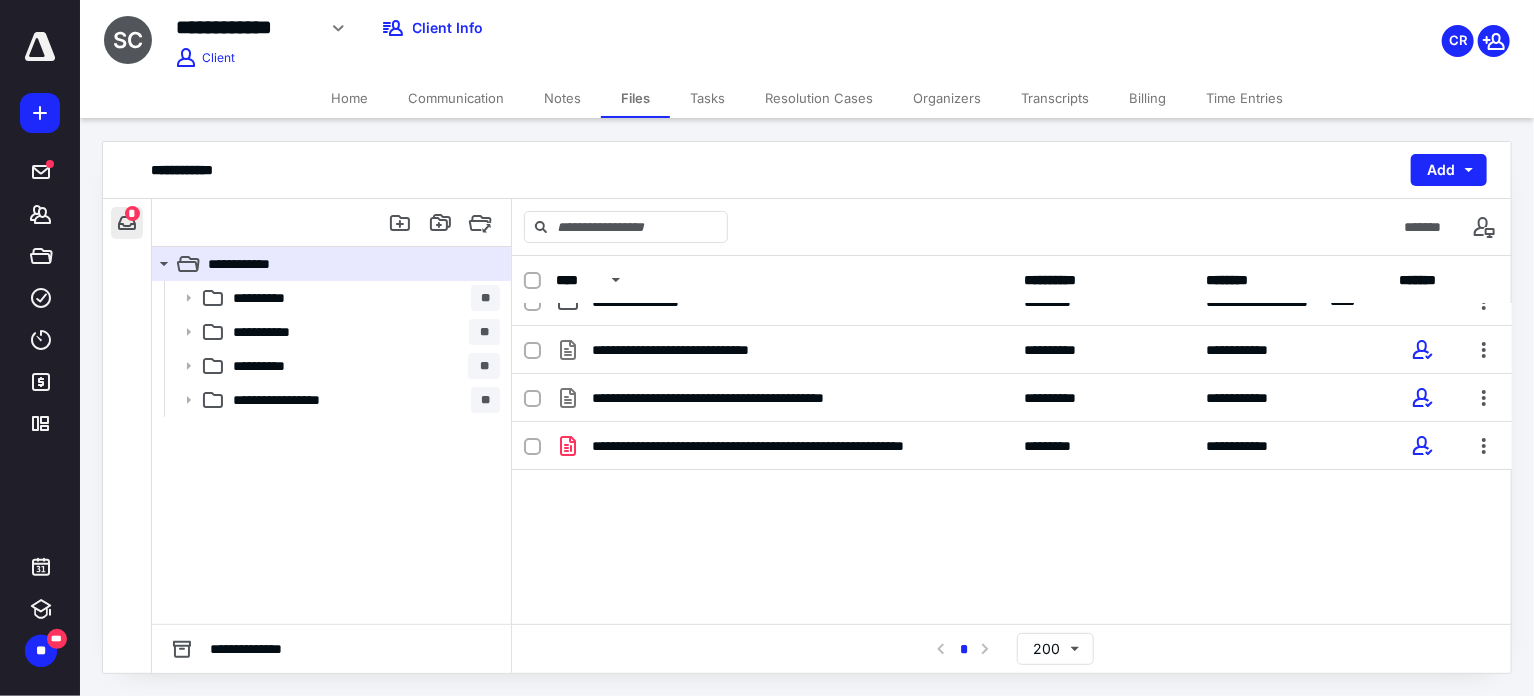 click at bounding box center [127, 223] 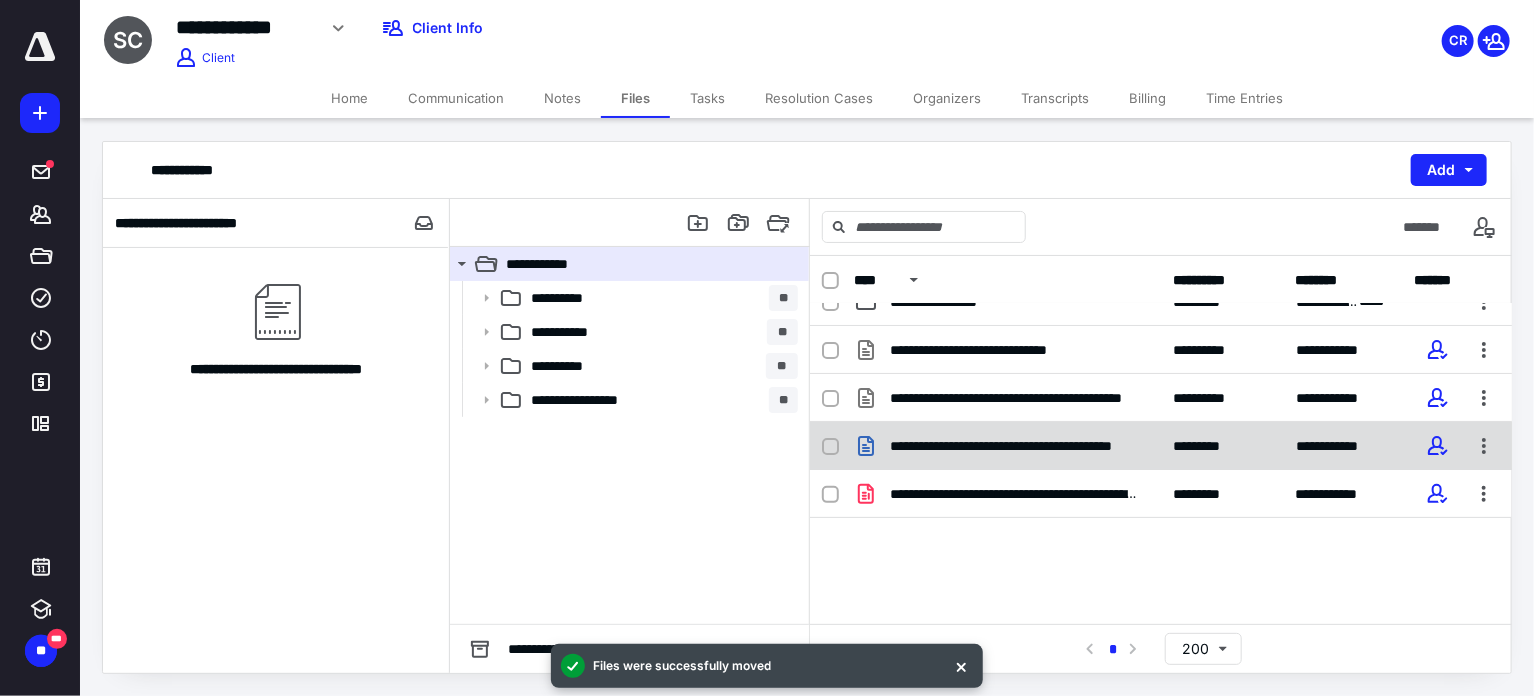 click 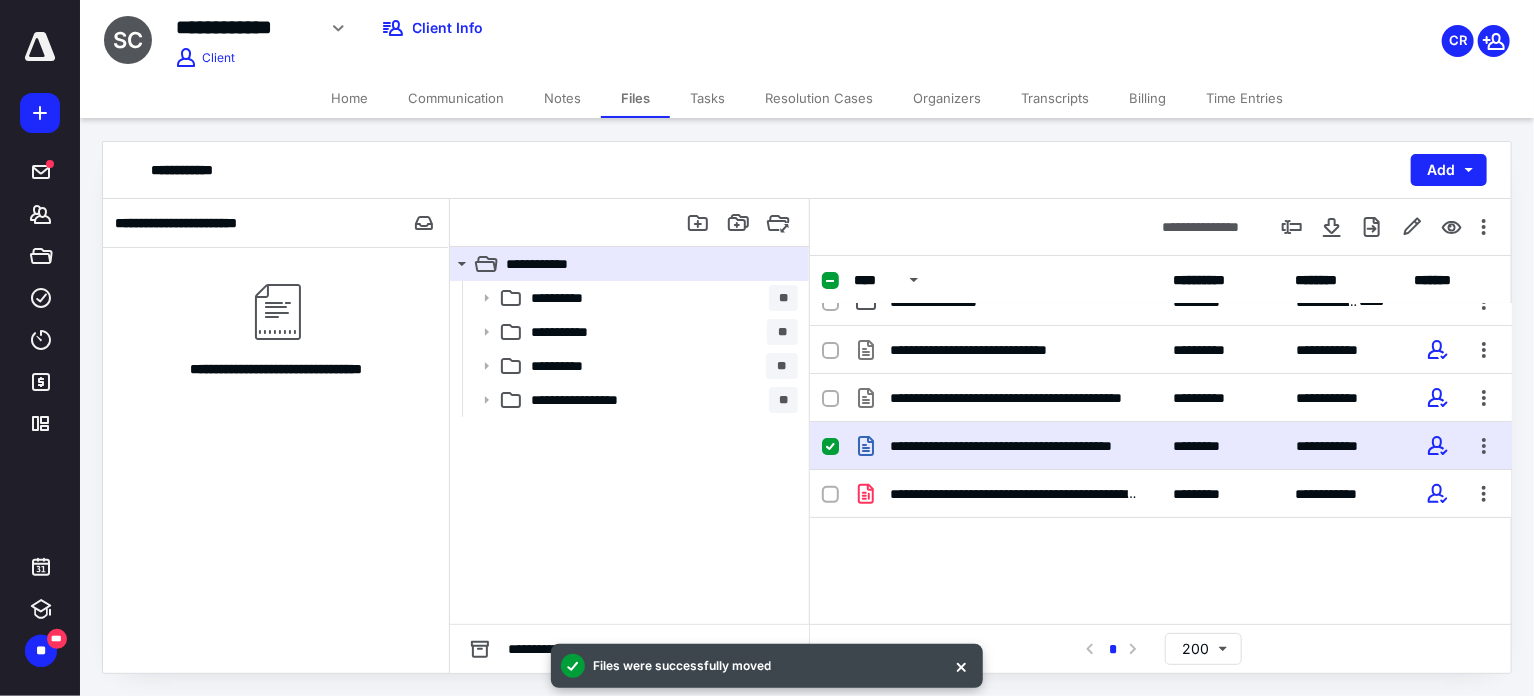 click 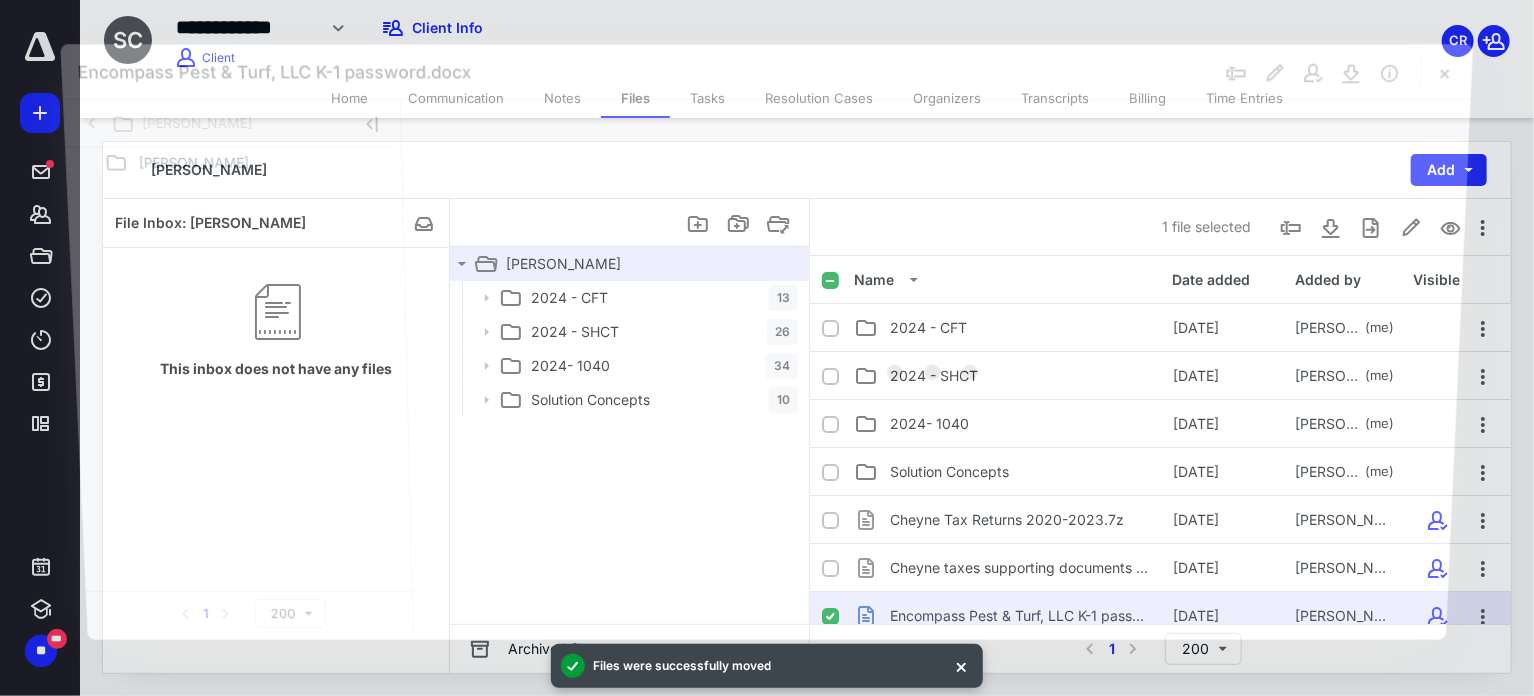 scroll, scrollTop: 170, scrollLeft: 0, axis: vertical 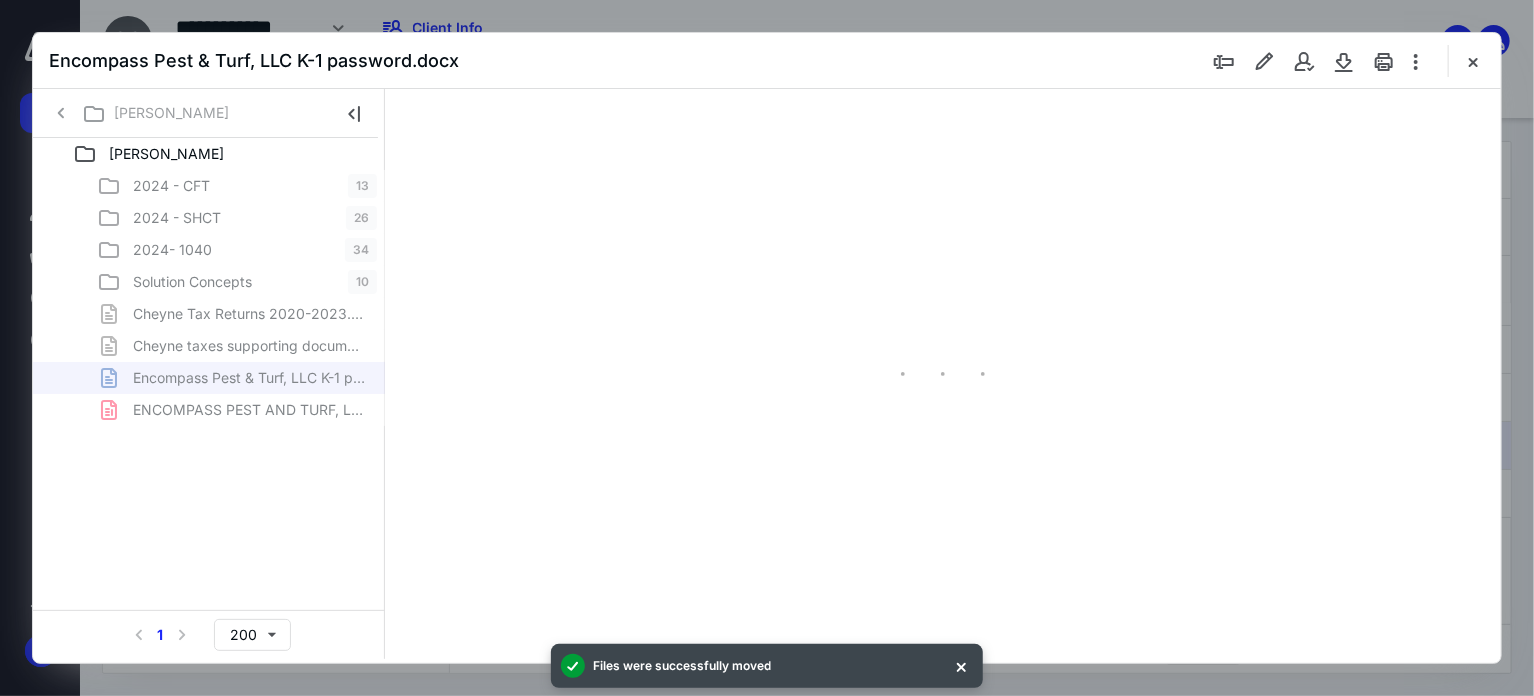 type on "62" 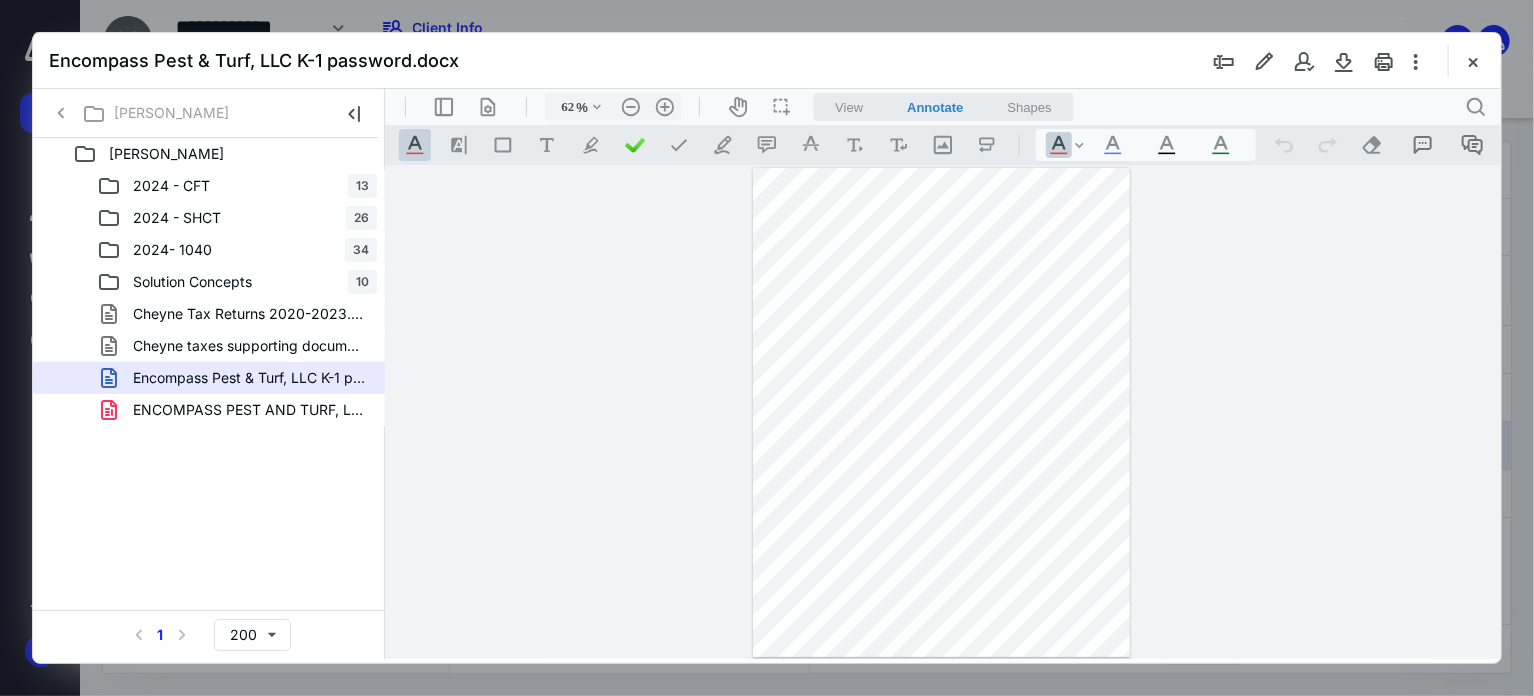 click at bounding box center (941, 411) 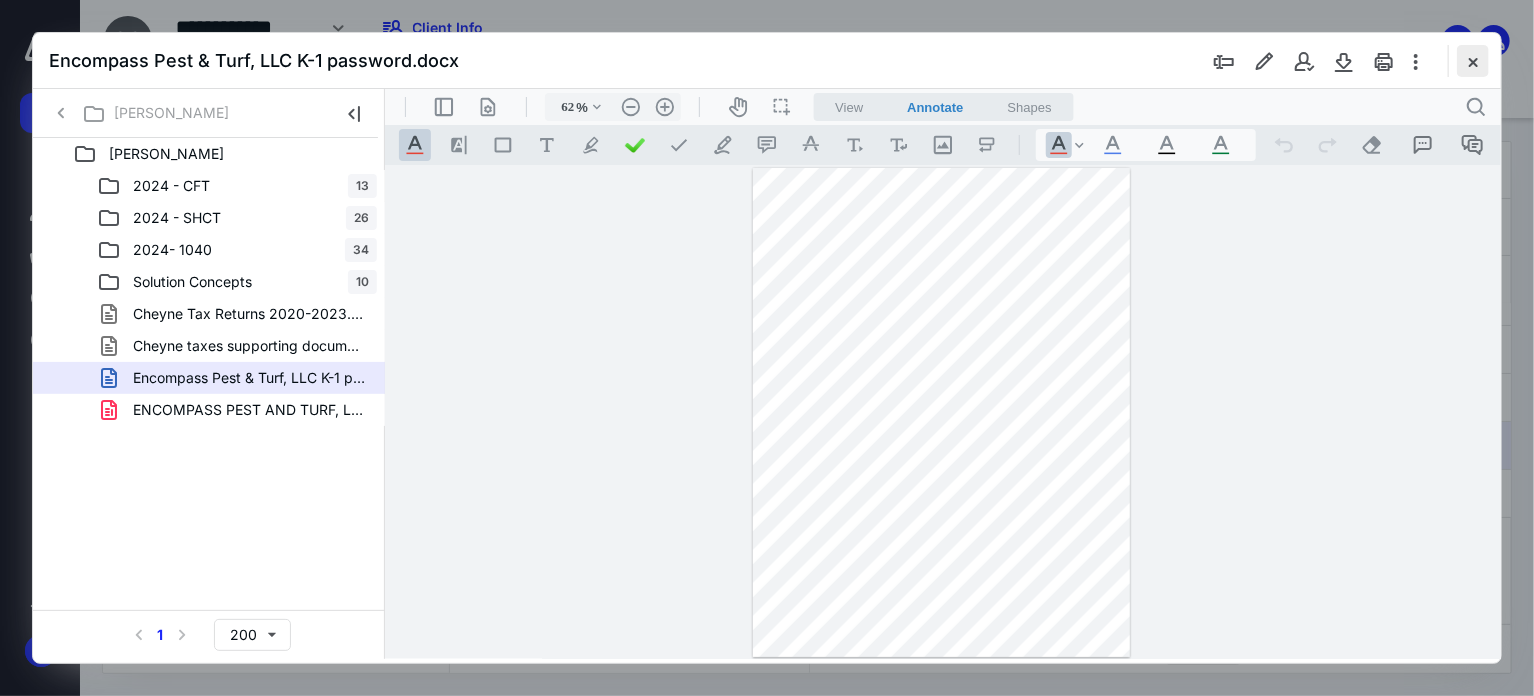 click at bounding box center (1473, 61) 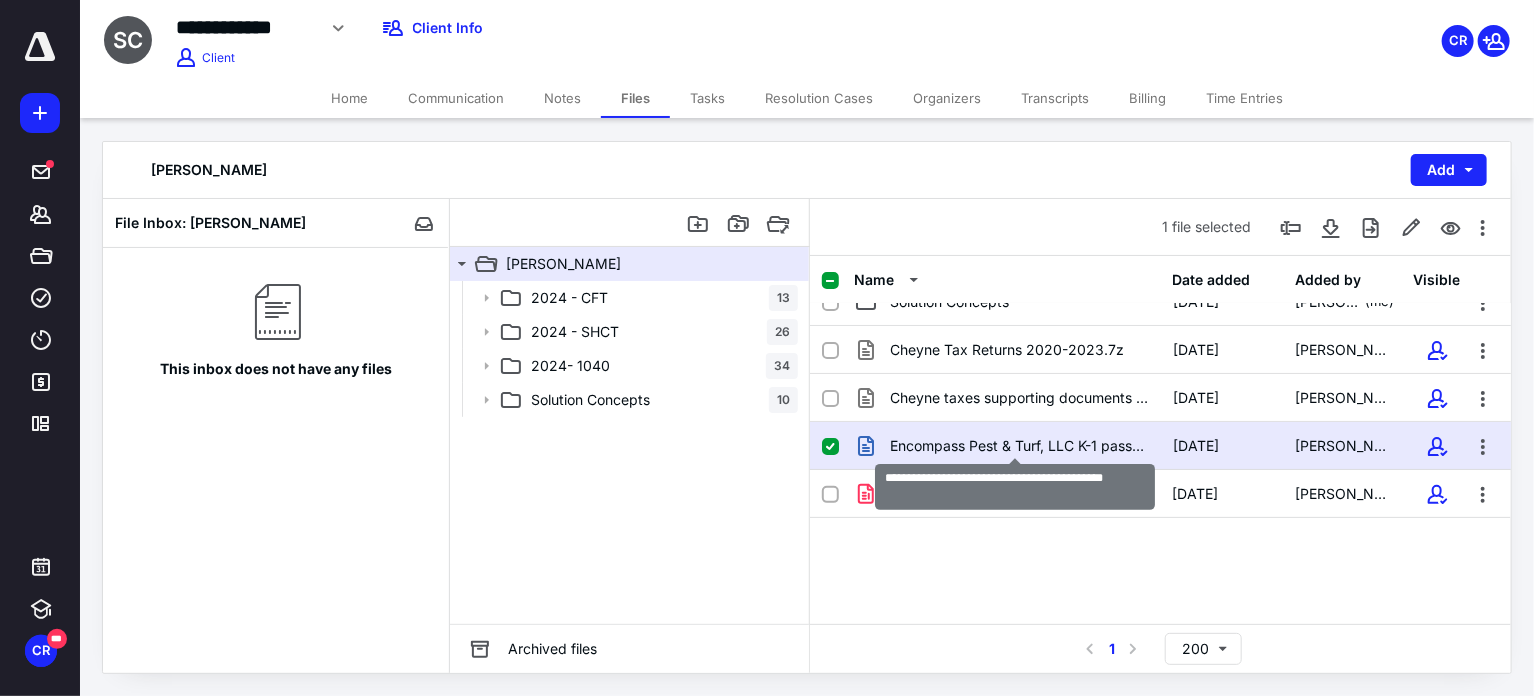 click on "Encompass Pest & Turf, LLC K-1 password.docx" at bounding box center (1019, 446) 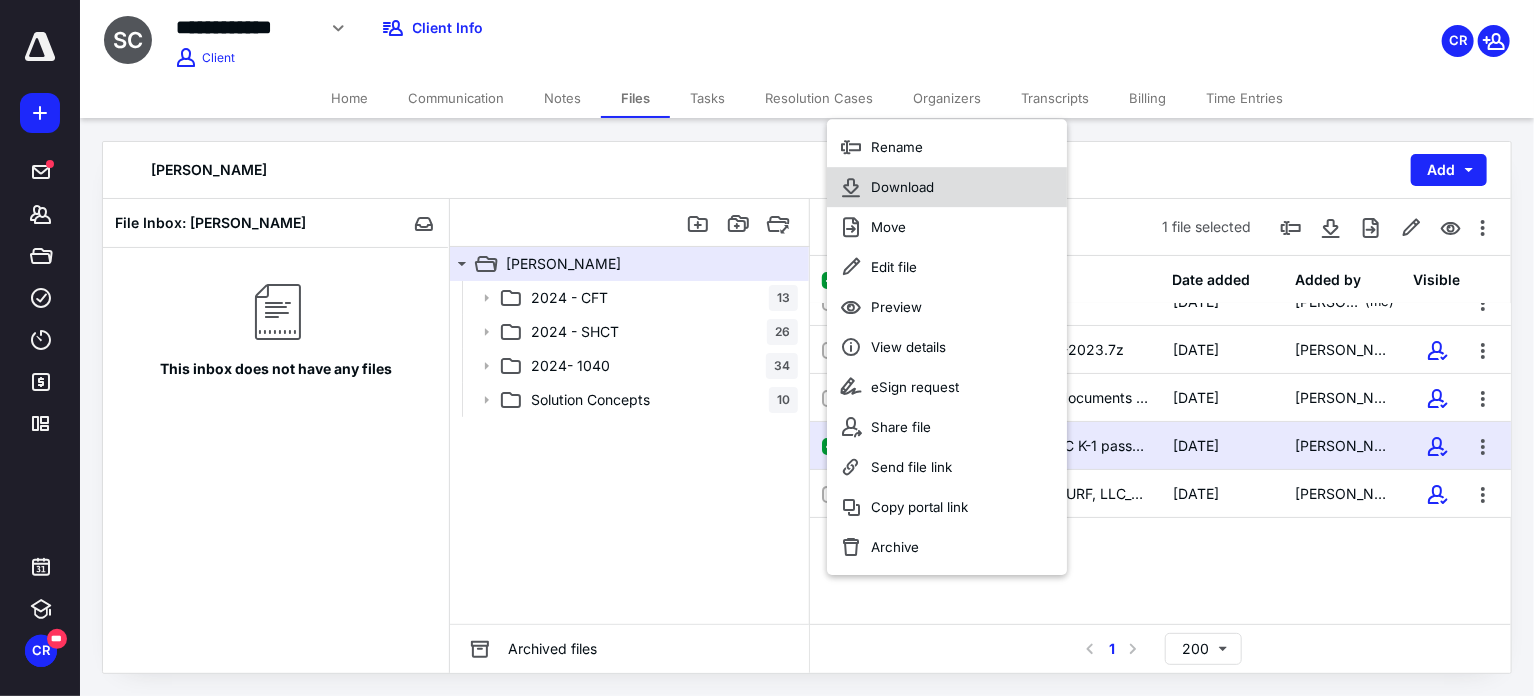 click on "Download" at bounding box center (947, 187) 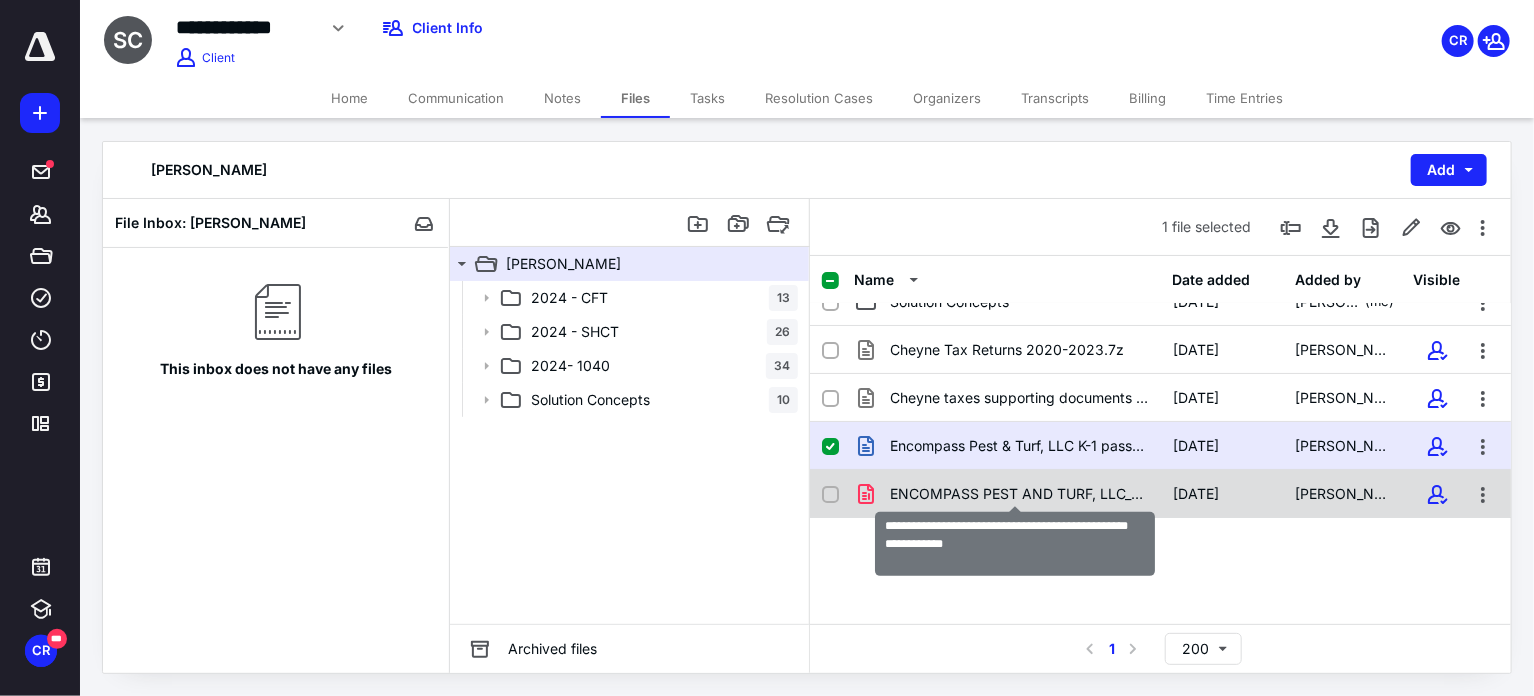 click on "ENCOMPASS PEST AND TURF, LLC_2024_TAX RETURN_US TAX RETURN.pdf" at bounding box center [1019, 494] 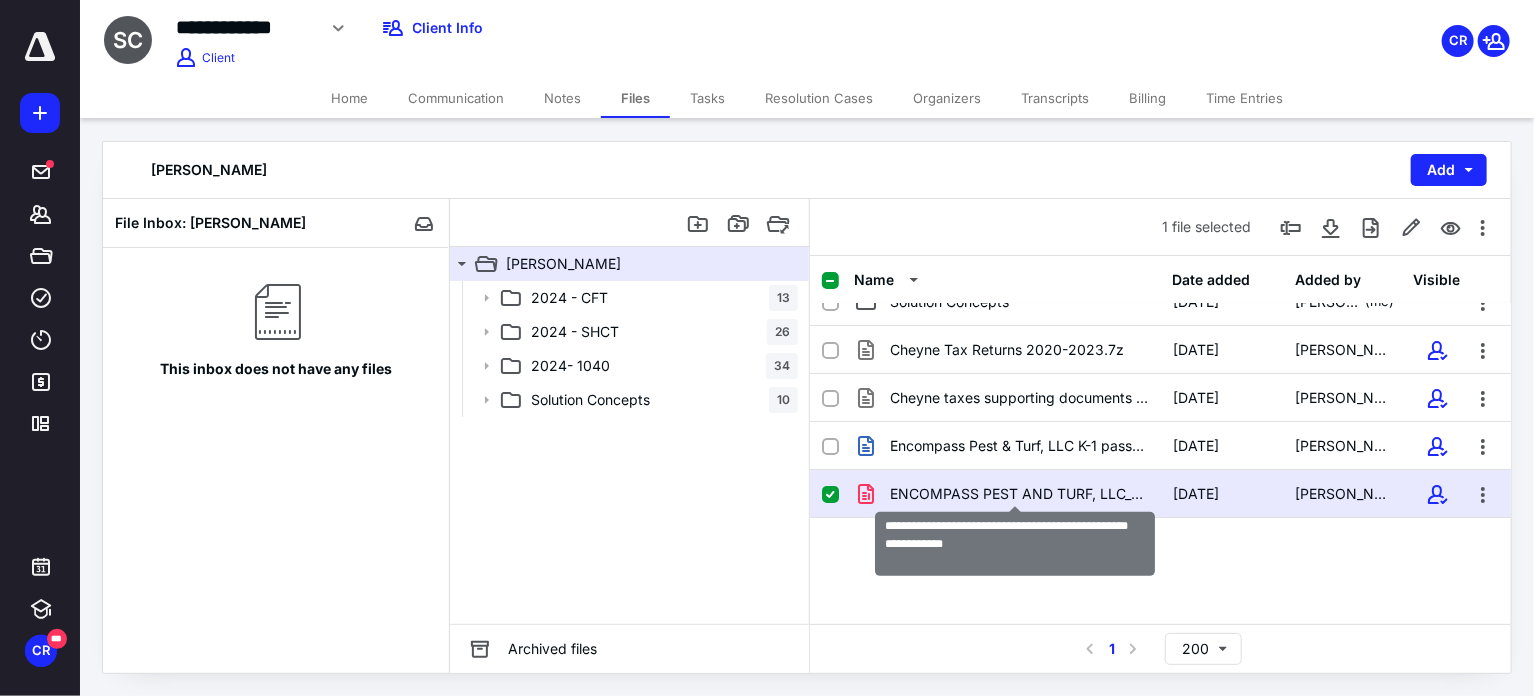 click on "ENCOMPASS PEST AND TURF, LLC_2024_TAX RETURN_US TAX RETURN.pdf" at bounding box center (1019, 494) 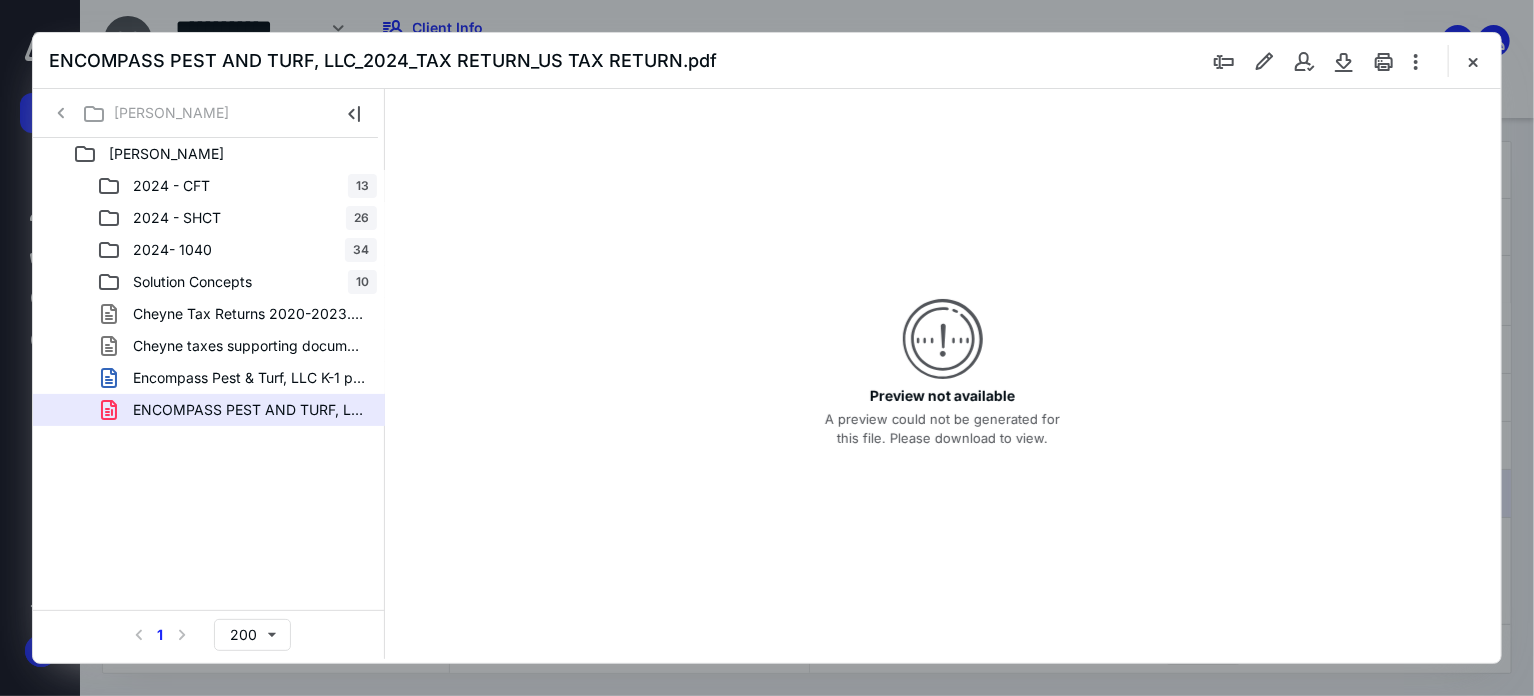 click at bounding box center [943, 339] 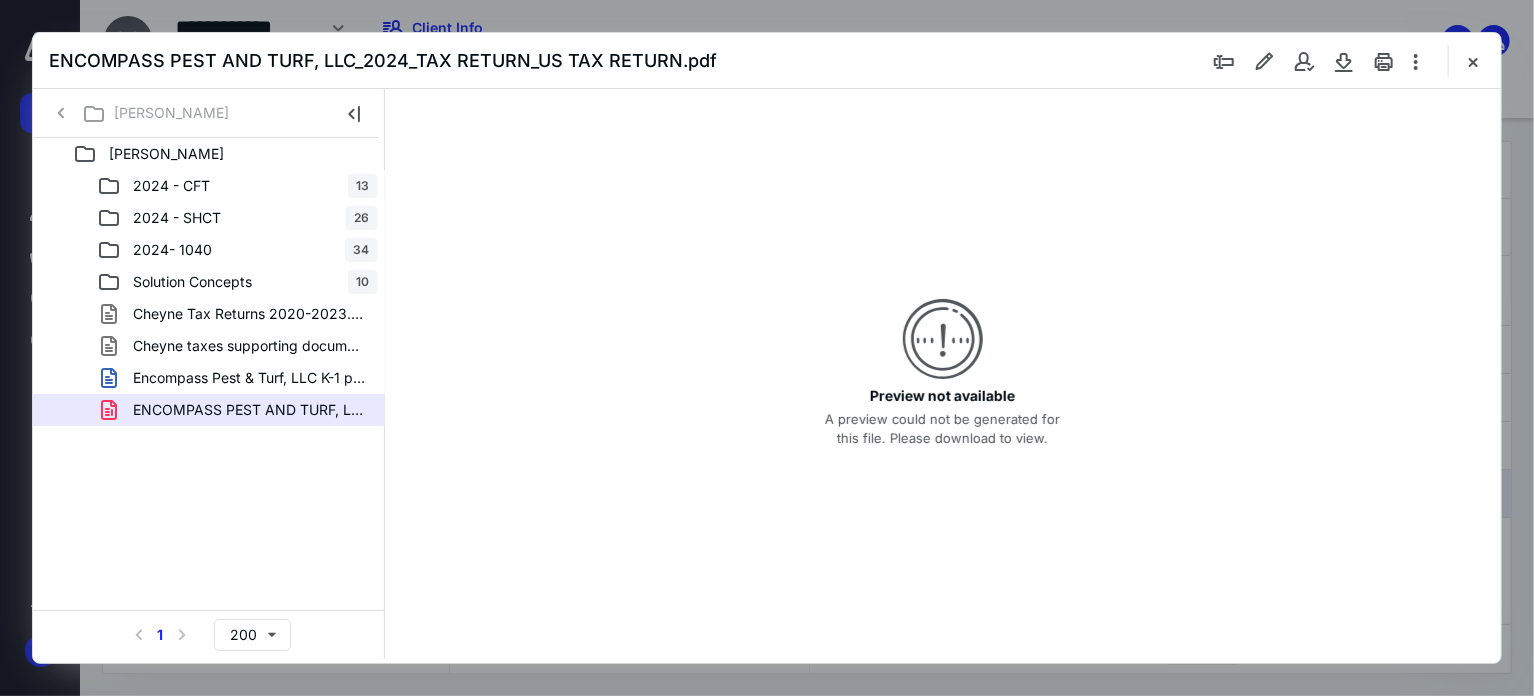 click at bounding box center [1473, 61] 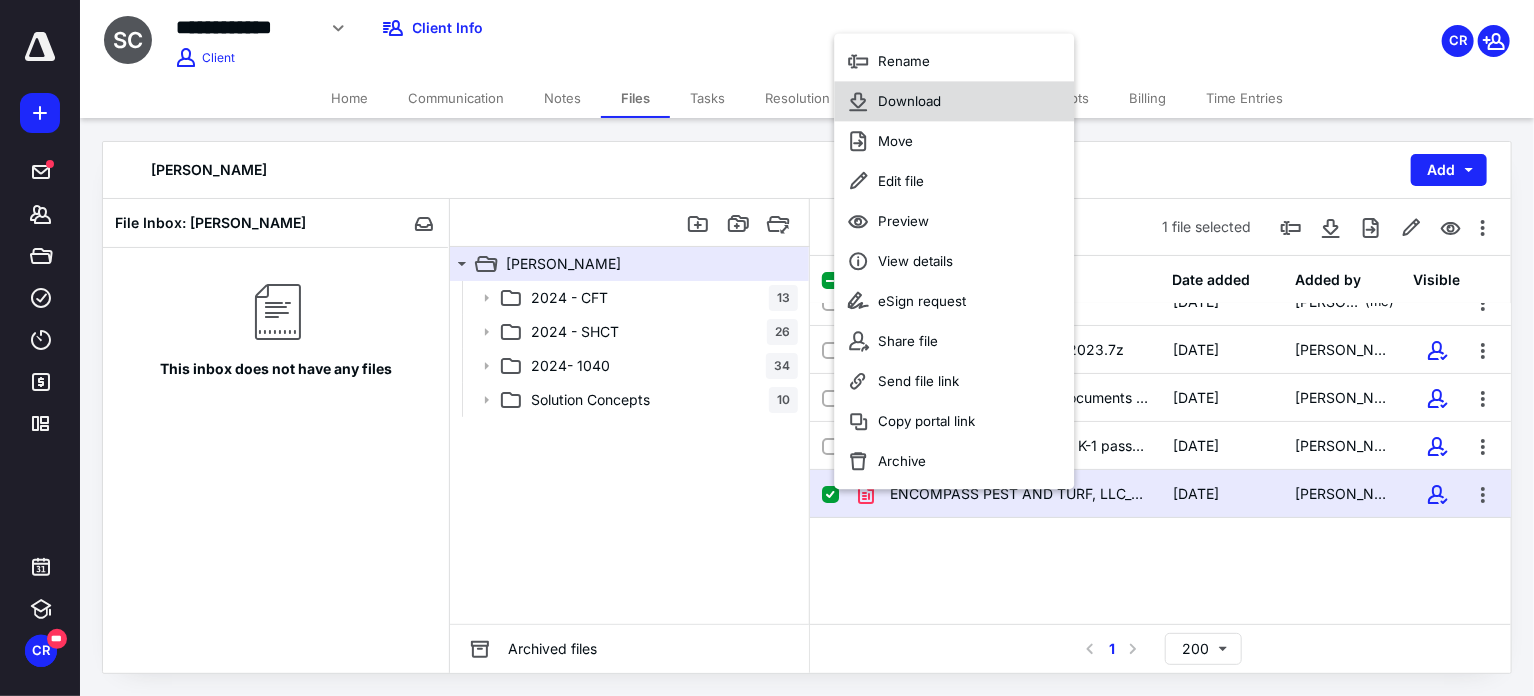 click on "Download" at bounding box center (909, 101) 